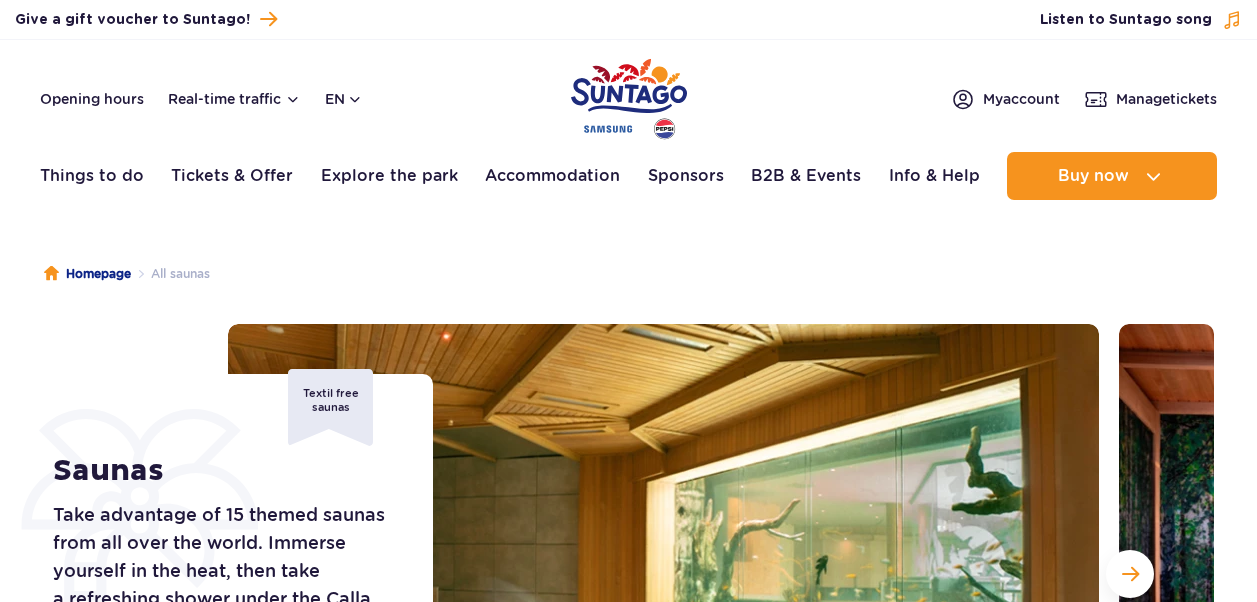 scroll, scrollTop: 0, scrollLeft: 0, axis: both 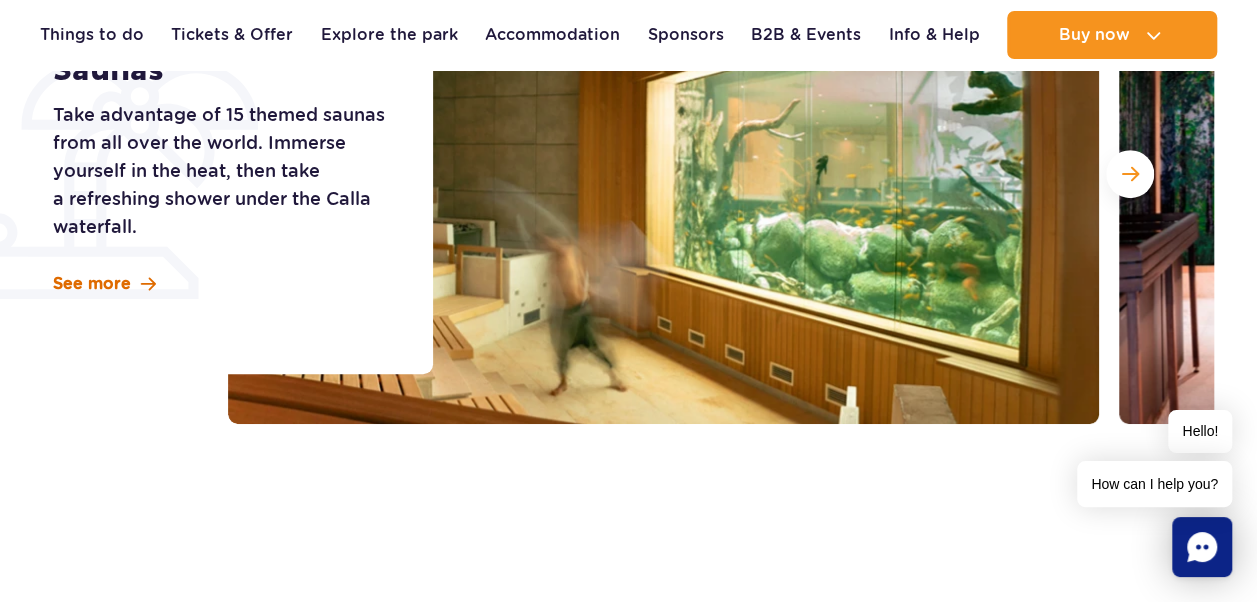 click on "See more" at bounding box center [92, 284] 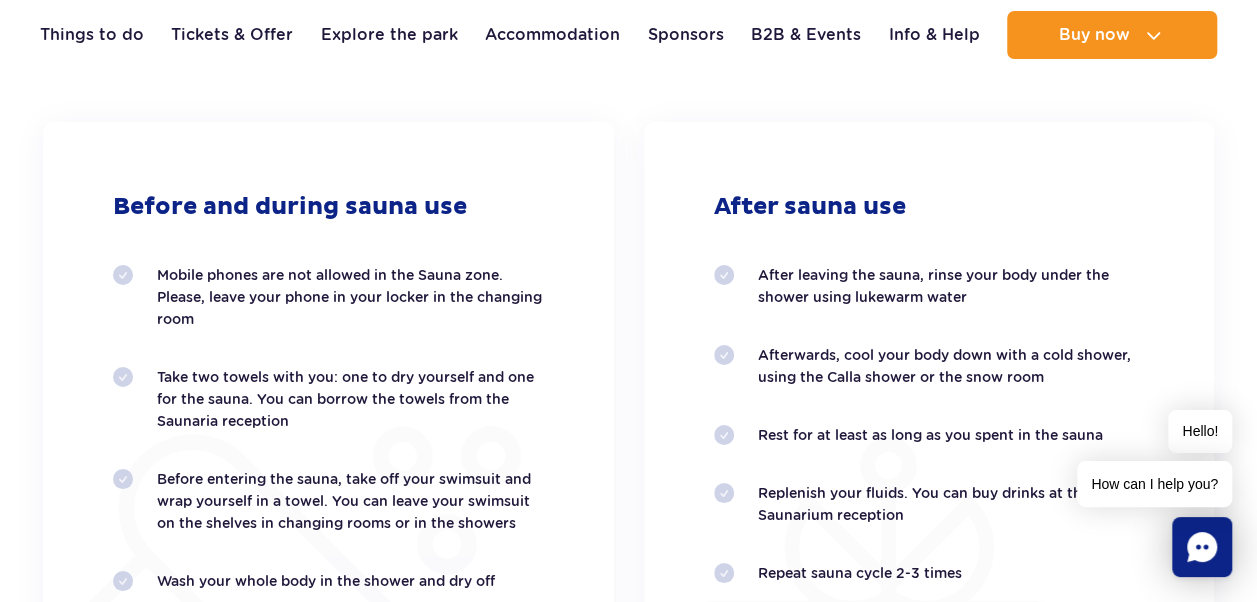 scroll, scrollTop: 3608, scrollLeft: 0, axis: vertical 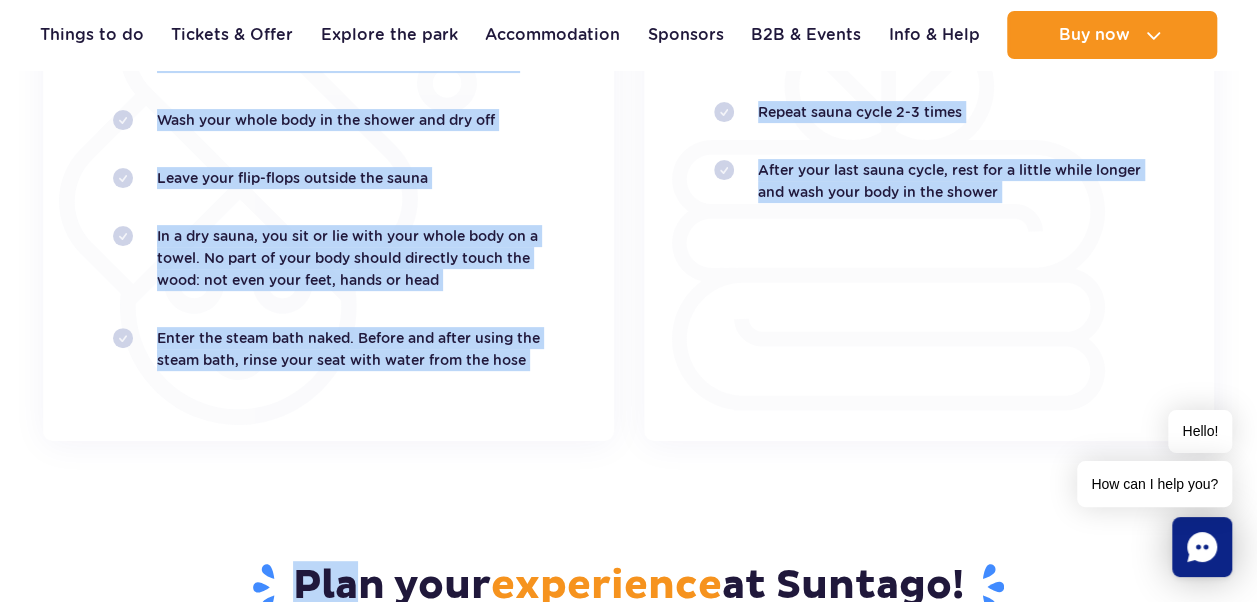 drag, startPoint x: 116, startPoint y: 101, endPoint x: 1038, endPoint y: 190, distance: 926.2856 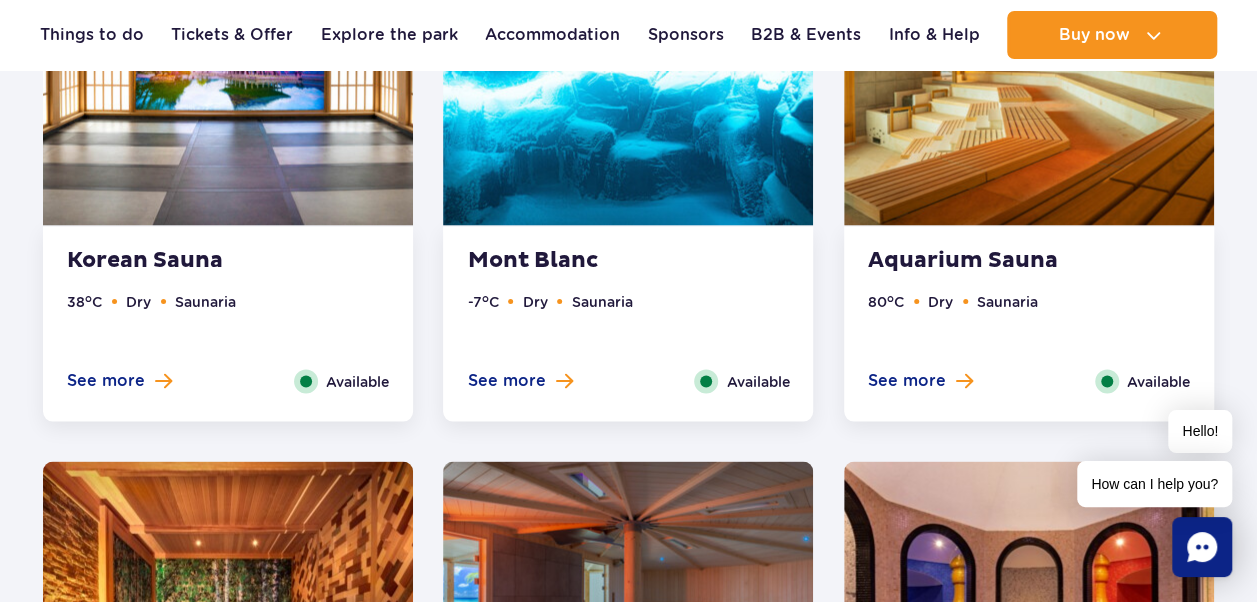 scroll, scrollTop: 1669, scrollLeft: 0, axis: vertical 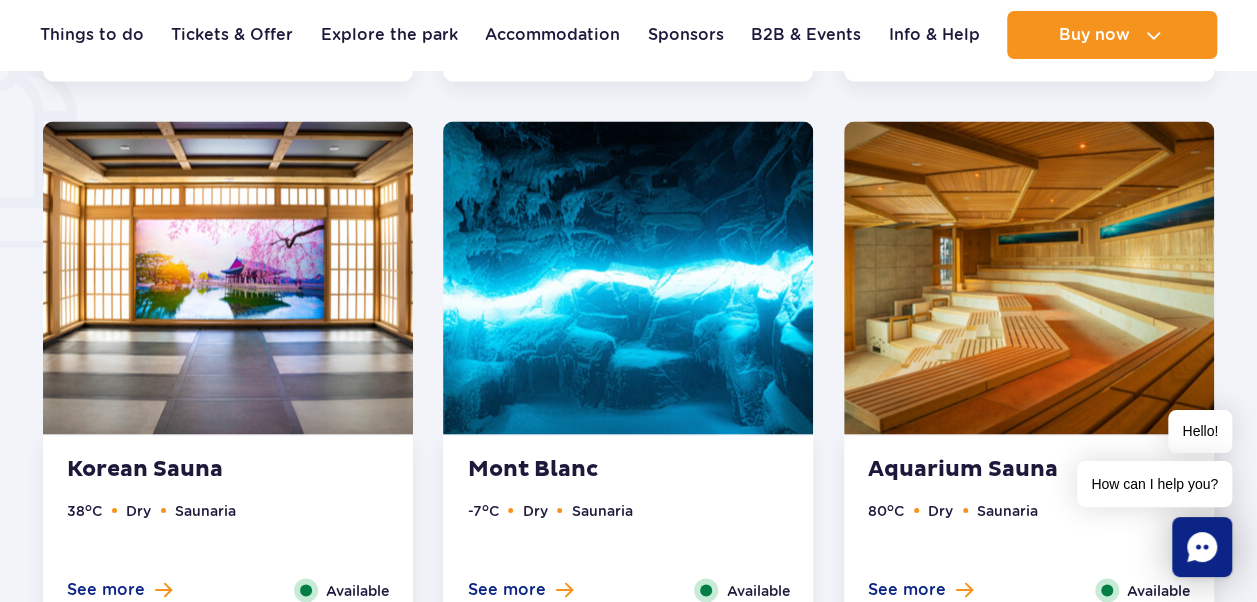 click at bounding box center [1029, 277] 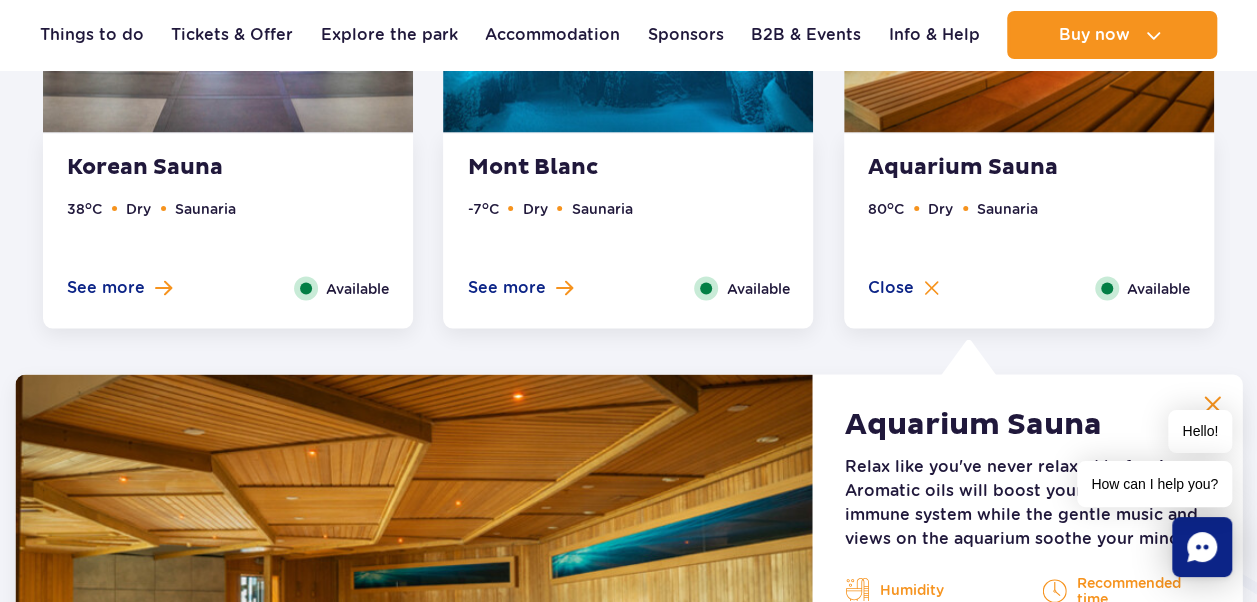 scroll, scrollTop: 1724, scrollLeft: 0, axis: vertical 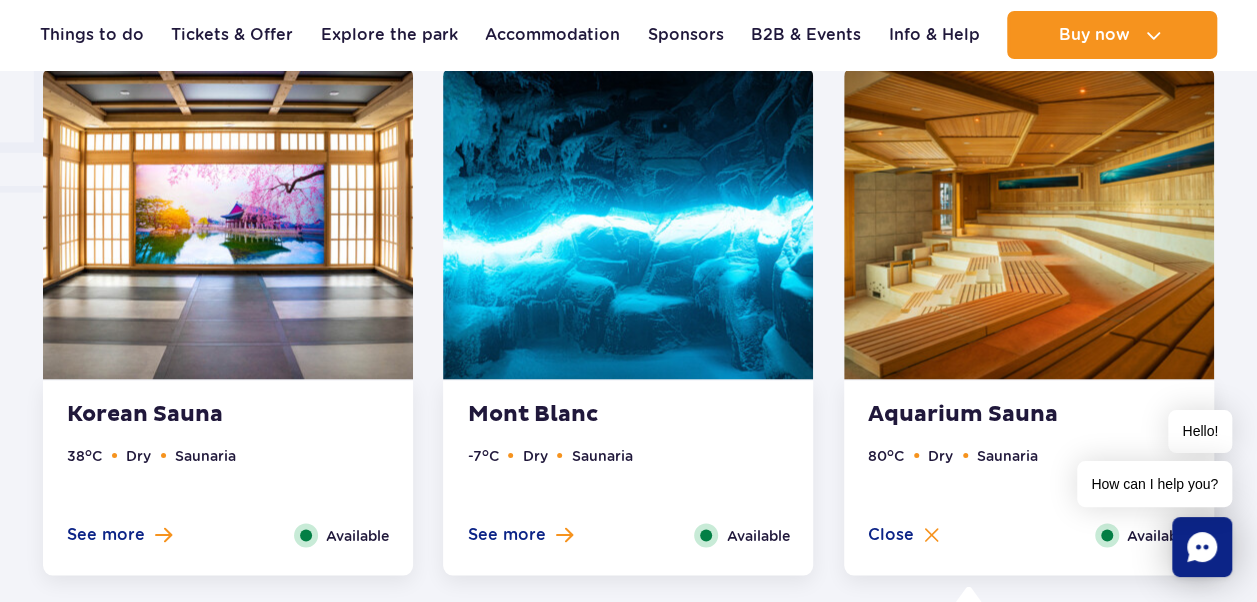 click at bounding box center [228, 222] 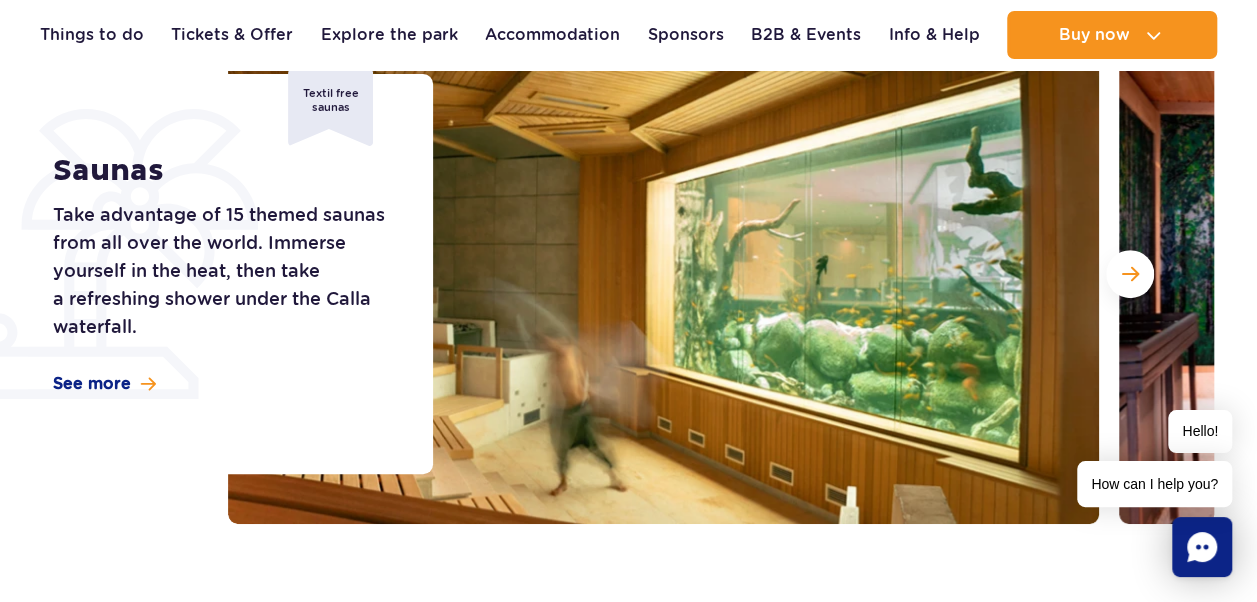 scroll, scrollTop: 0, scrollLeft: 0, axis: both 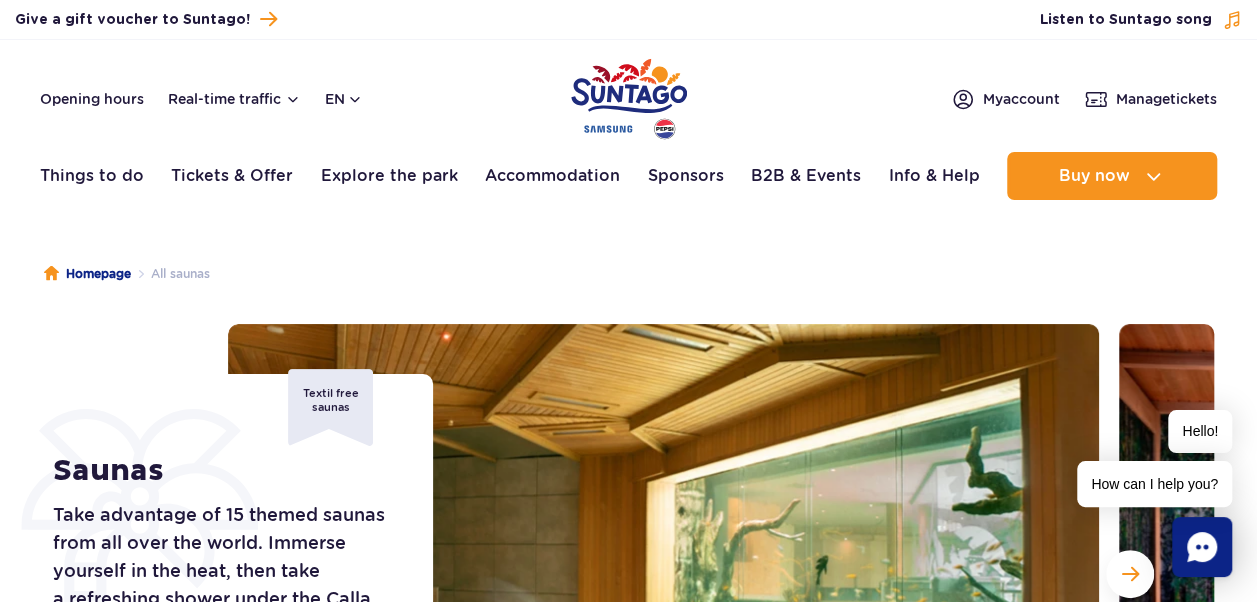 click at bounding box center (629, 99) 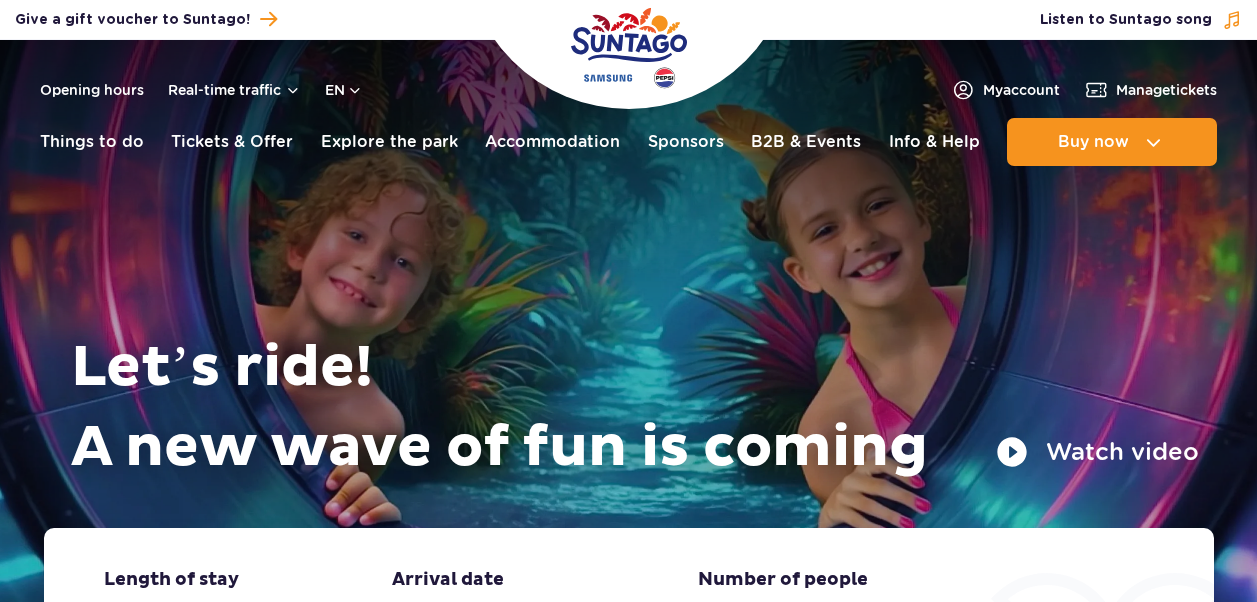 scroll, scrollTop: 88, scrollLeft: 0, axis: vertical 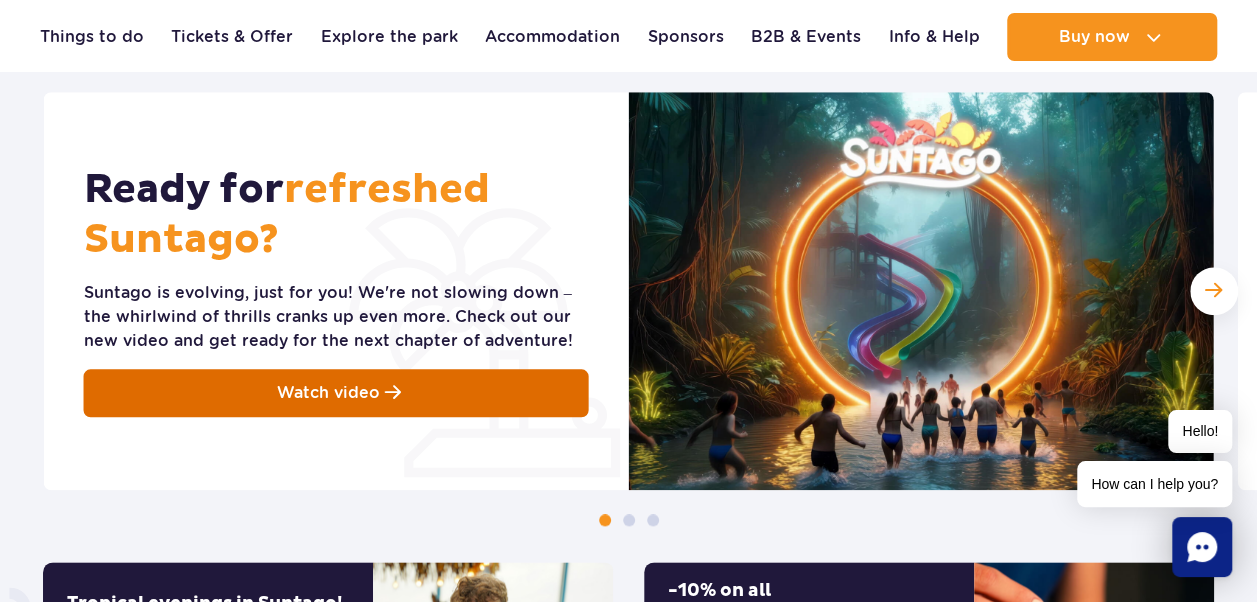 click on "Watch video" at bounding box center (328, 393) 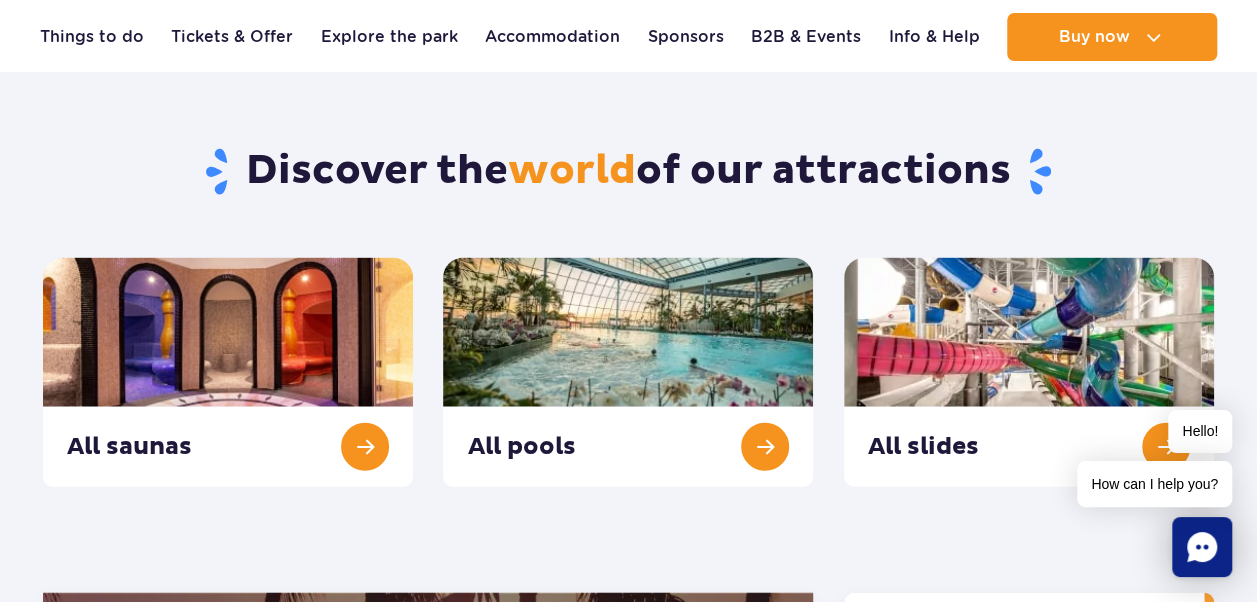 scroll, scrollTop: 2200, scrollLeft: 0, axis: vertical 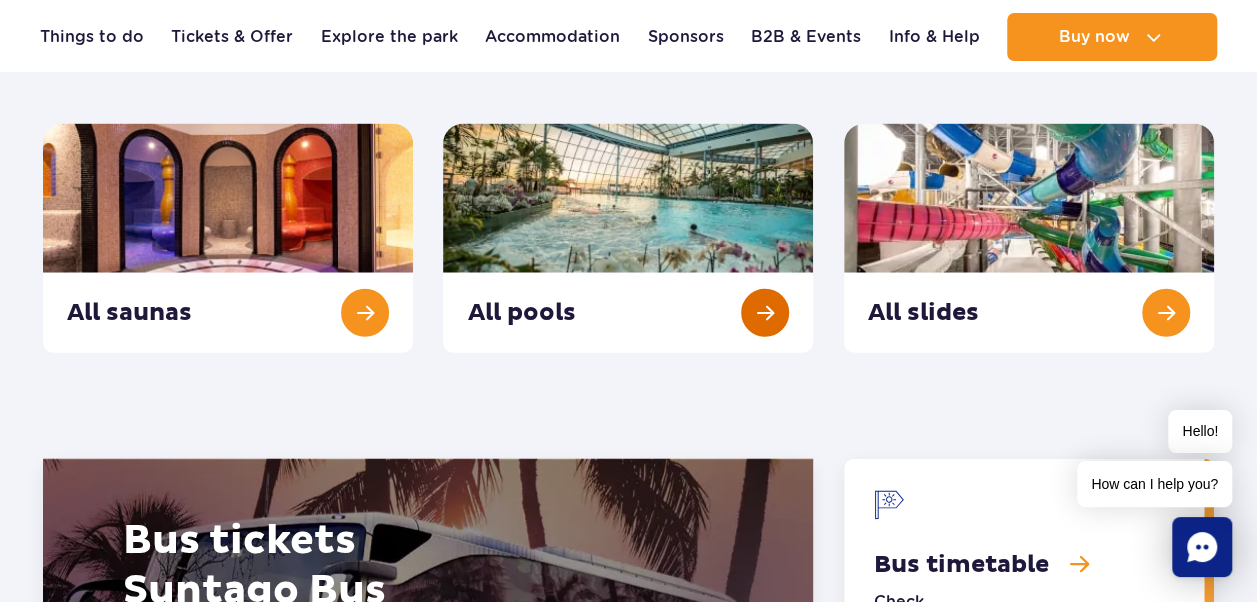 click at bounding box center (628, 238) 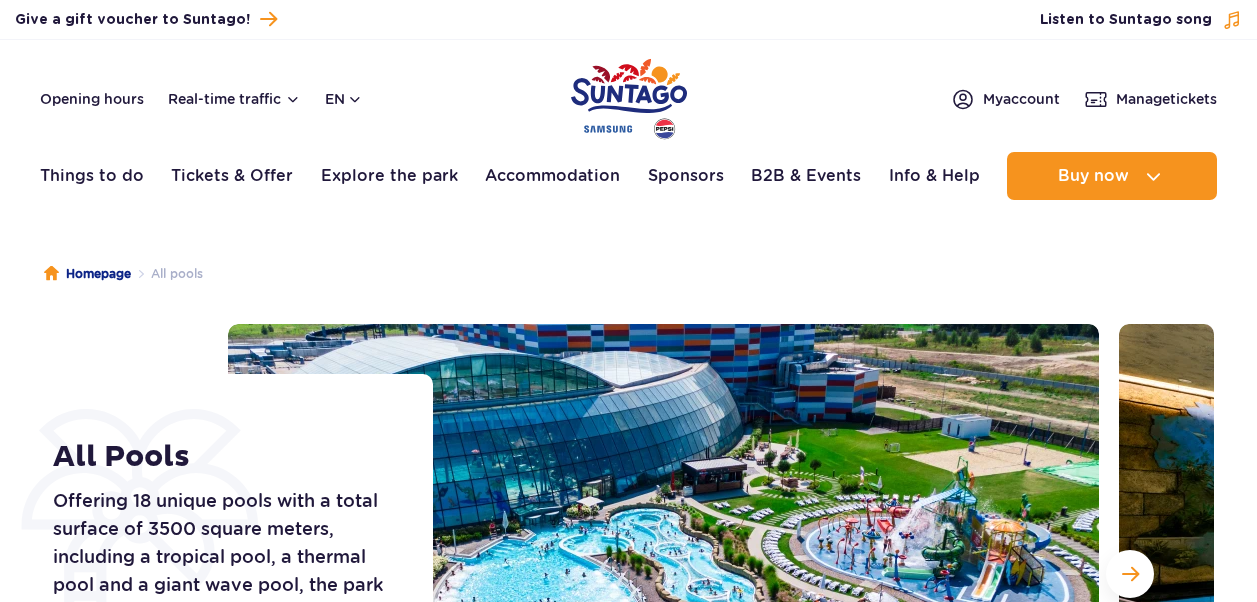 scroll, scrollTop: 0, scrollLeft: 0, axis: both 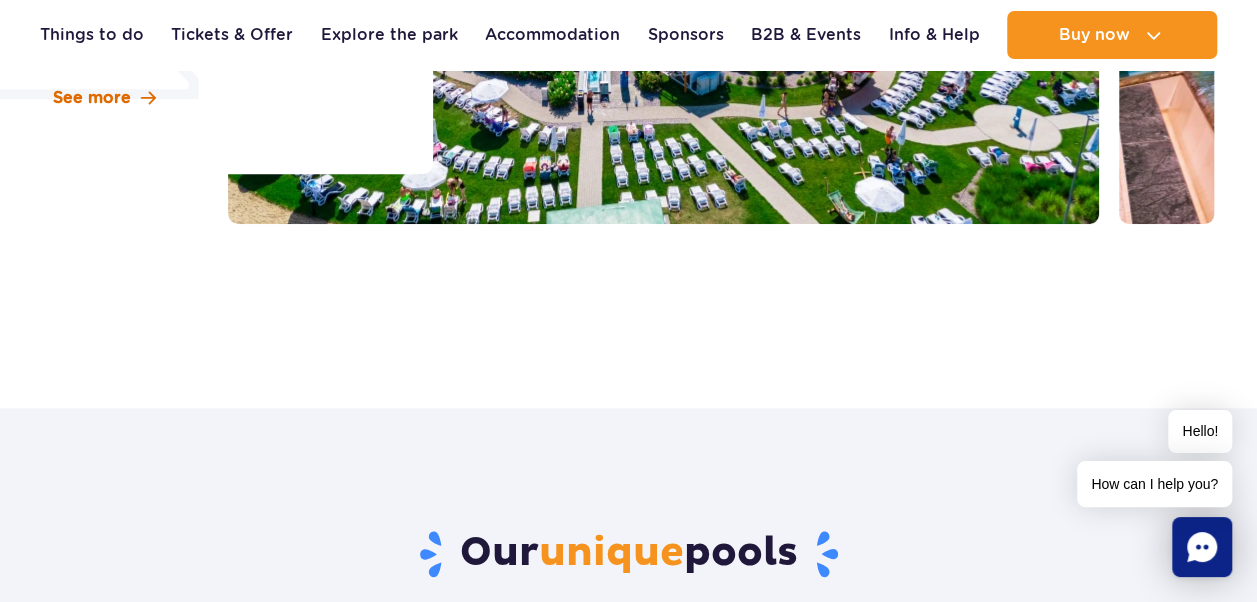 click on "See more" at bounding box center (92, 98) 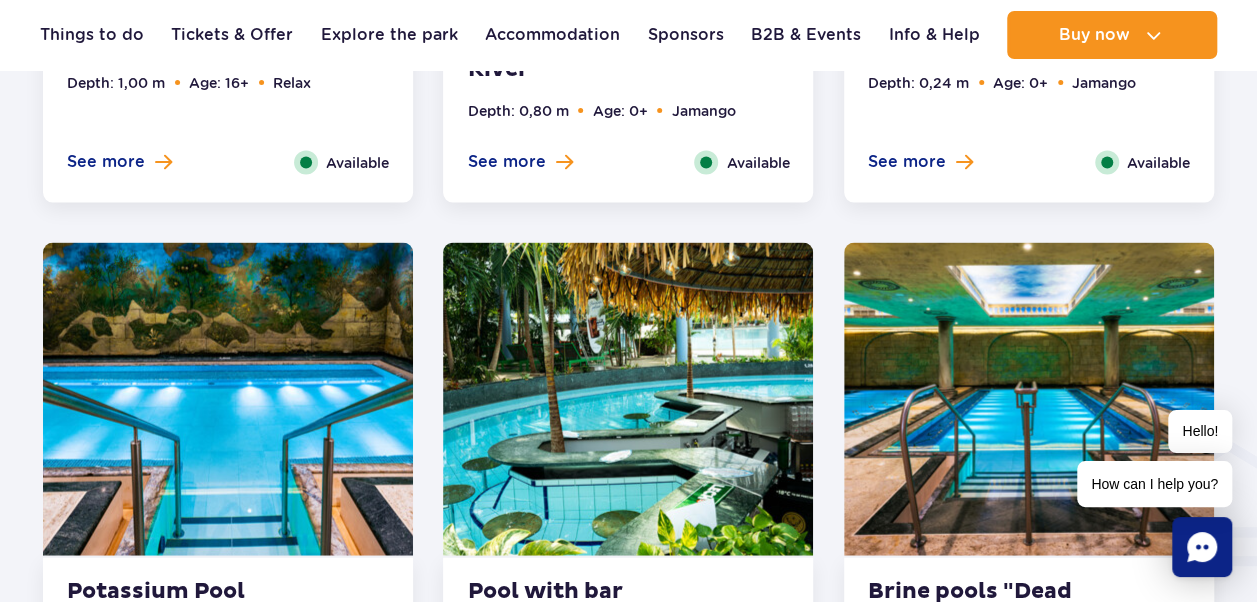 scroll, scrollTop: 2208, scrollLeft: 0, axis: vertical 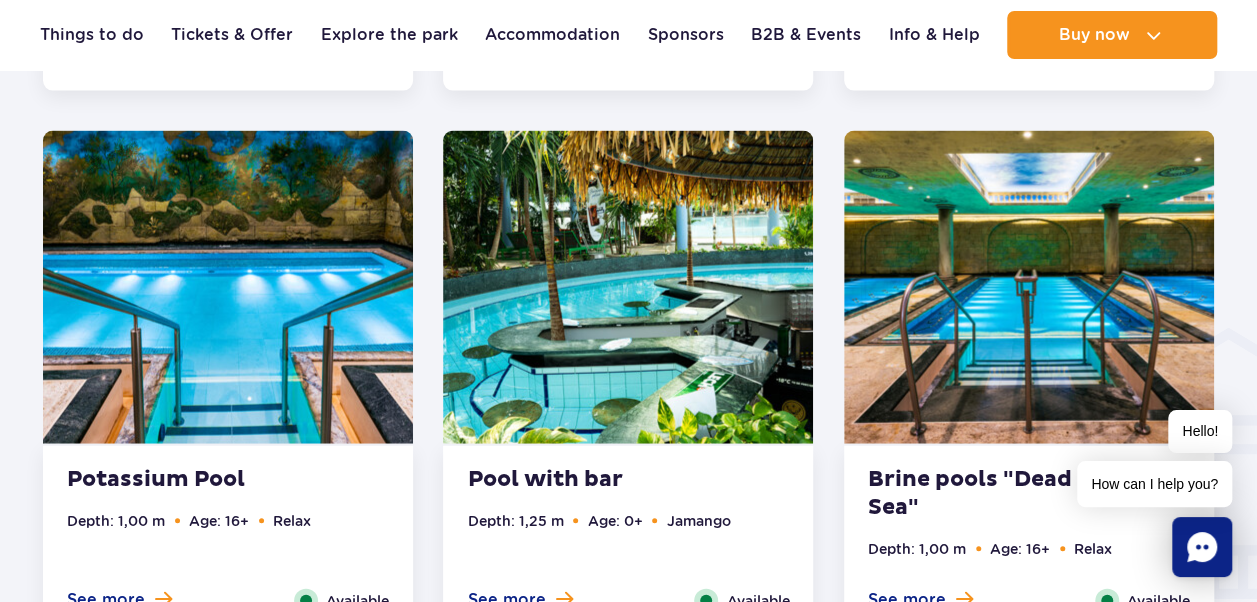 click at bounding box center (228, 287) 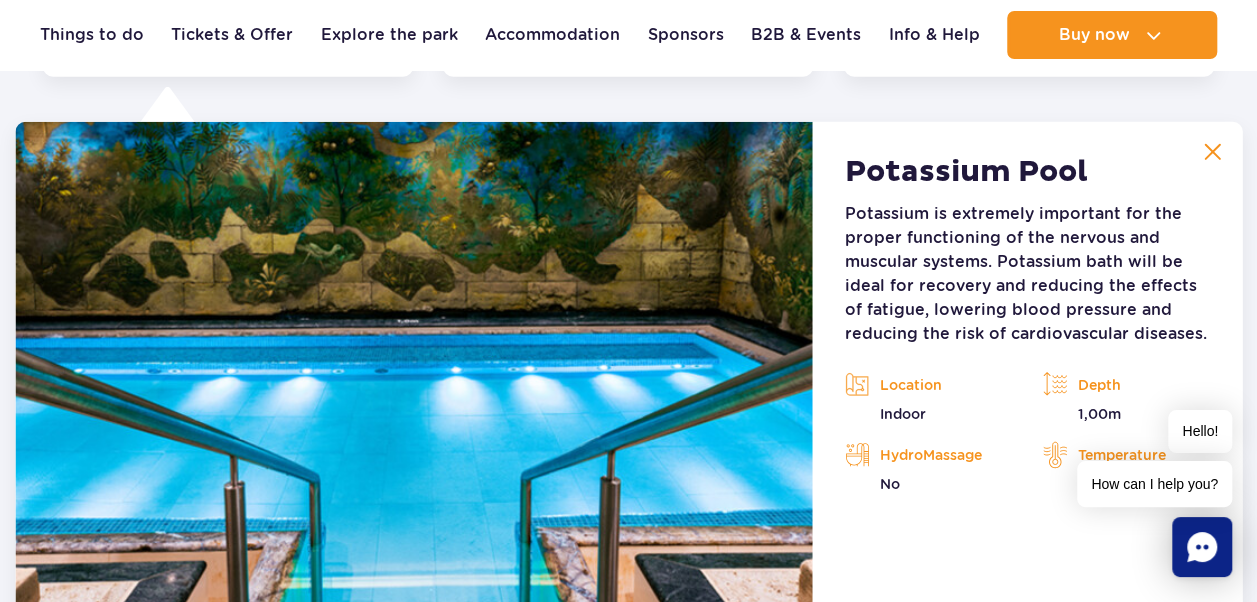 scroll, scrollTop: 2774, scrollLeft: 0, axis: vertical 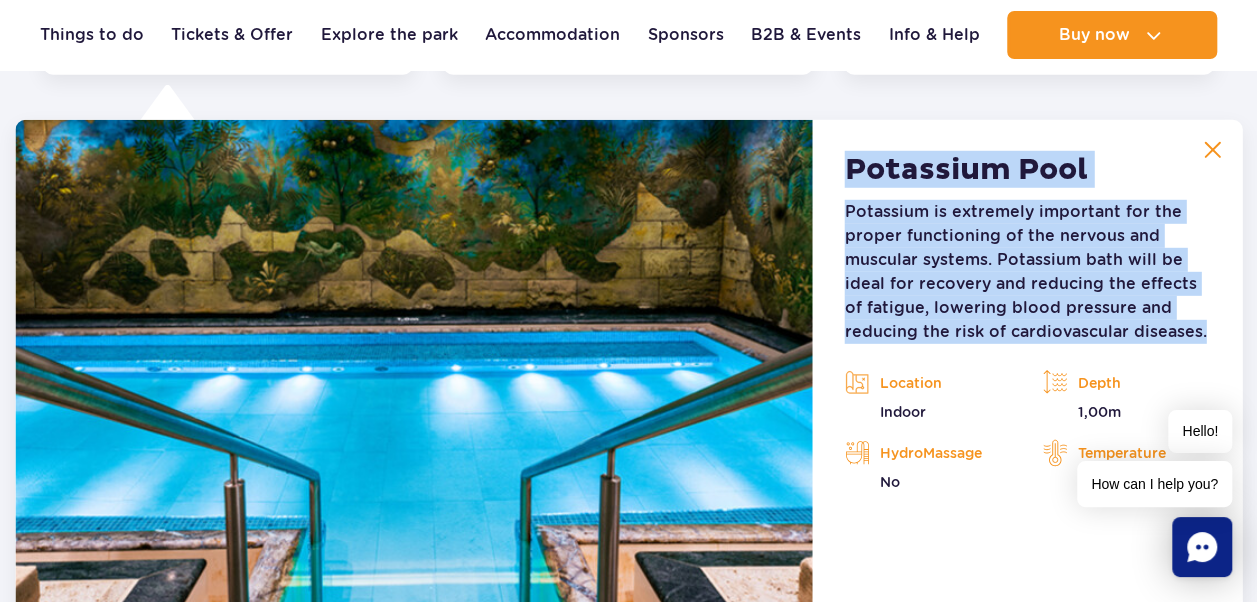 drag, startPoint x: 854, startPoint y: 162, endPoint x: 1225, endPoint y: 336, distance: 409.77676 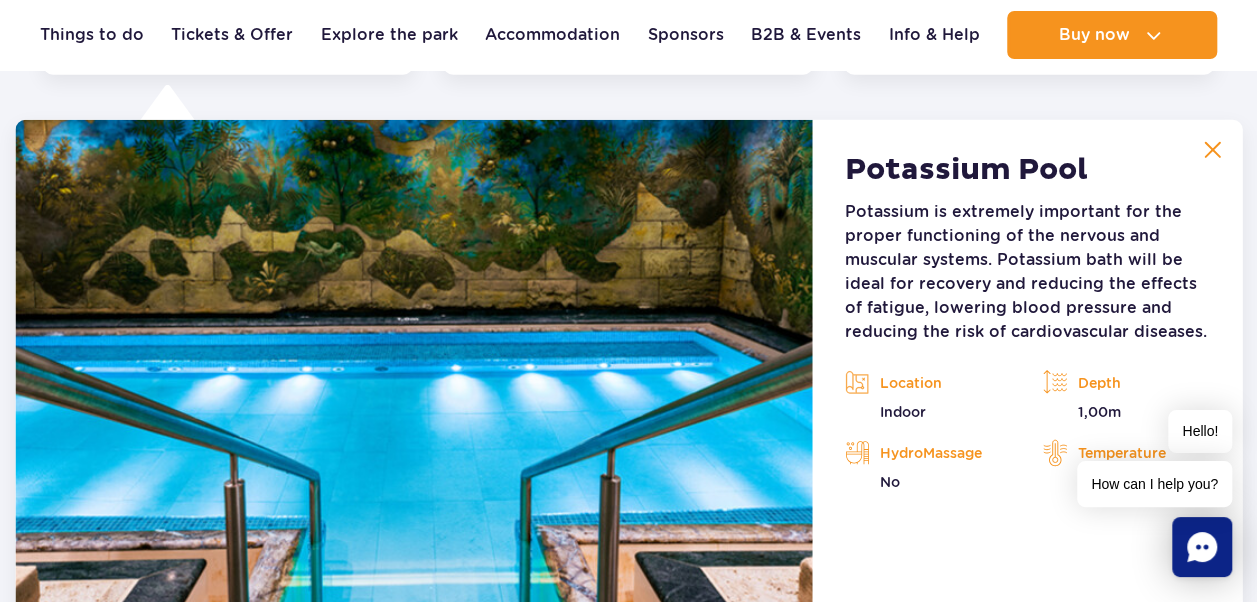 click on "Potassium Pool
Potassium is extremely important for the proper functioning of the nervous and muscular systems. Potassium bath will be ideal for recovery and reducing the effects of fatigue, lowering blood pressure and reducing the risk of cardiovascular diseases.
Location
Indoor
Depth
1,00m
HydroMassage
No
Temperature
34 o C" at bounding box center [1027, 400] 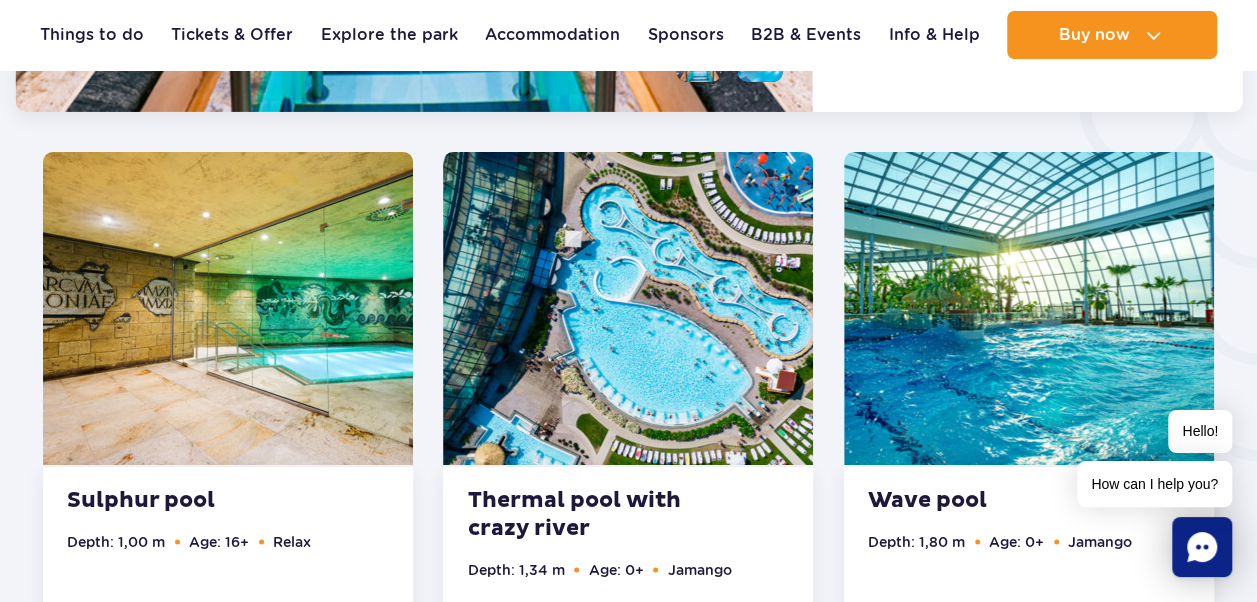 scroll, scrollTop: 3374, scrollLeft: 0, axis: vertical 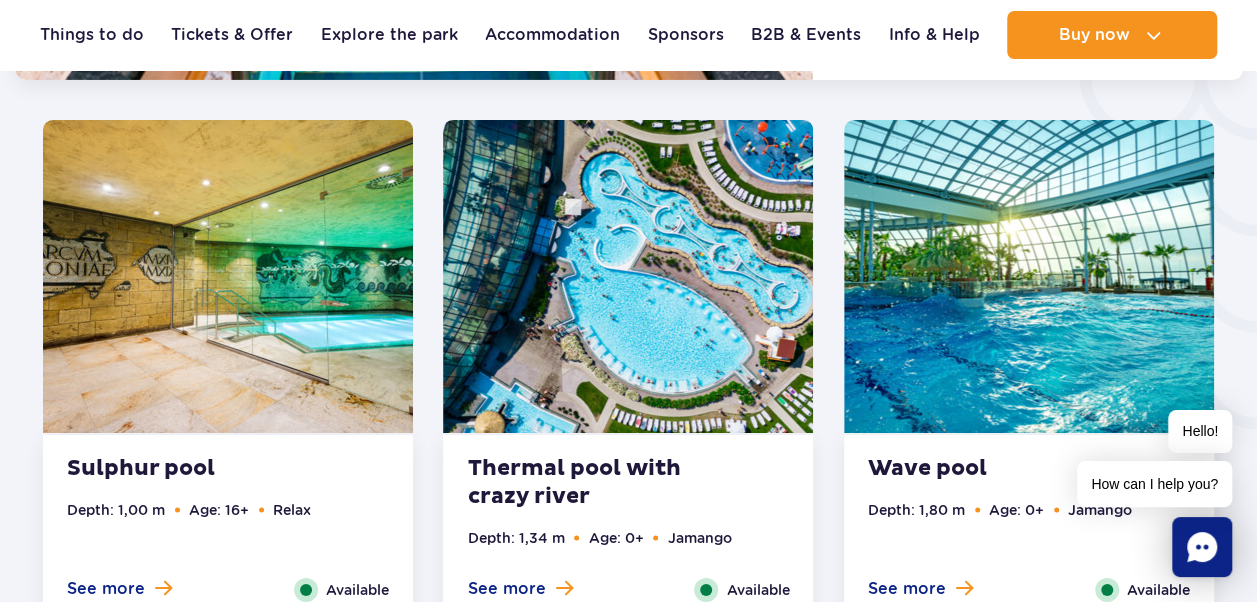 click at bounding box center [1029, 276] 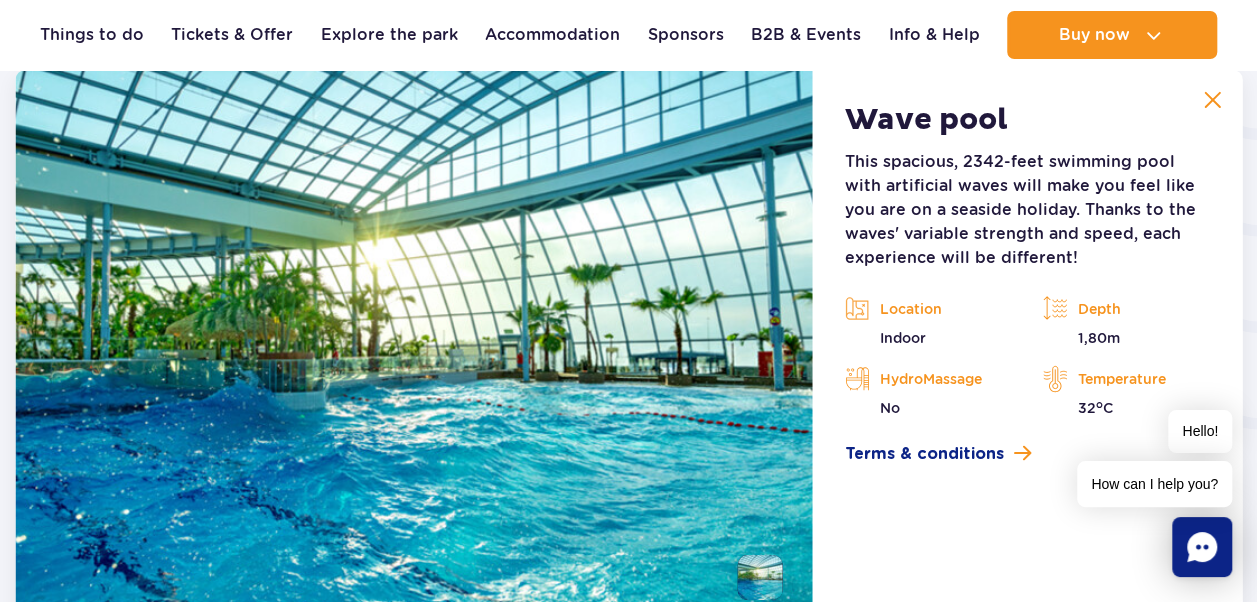 scroll, scrollTop: 3323, scrollLeft: 0, axis: vertical 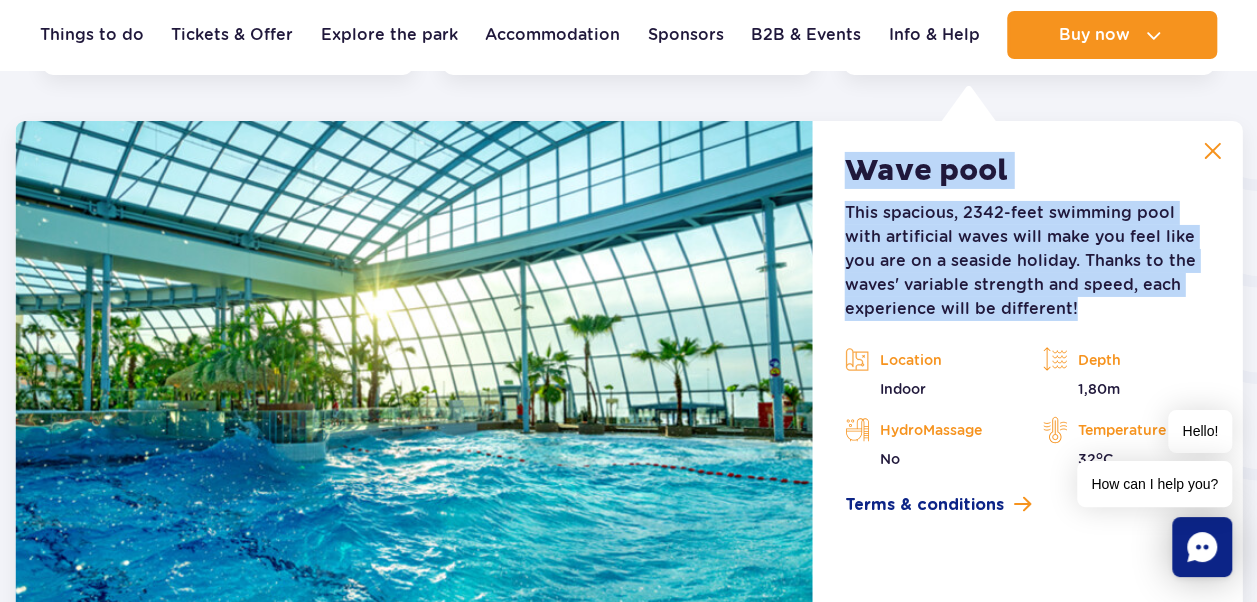 drag, startPoint x: 850, startPoint y: 162, endPoint x: 1001, endPoint y: 310, distance: 211.43556 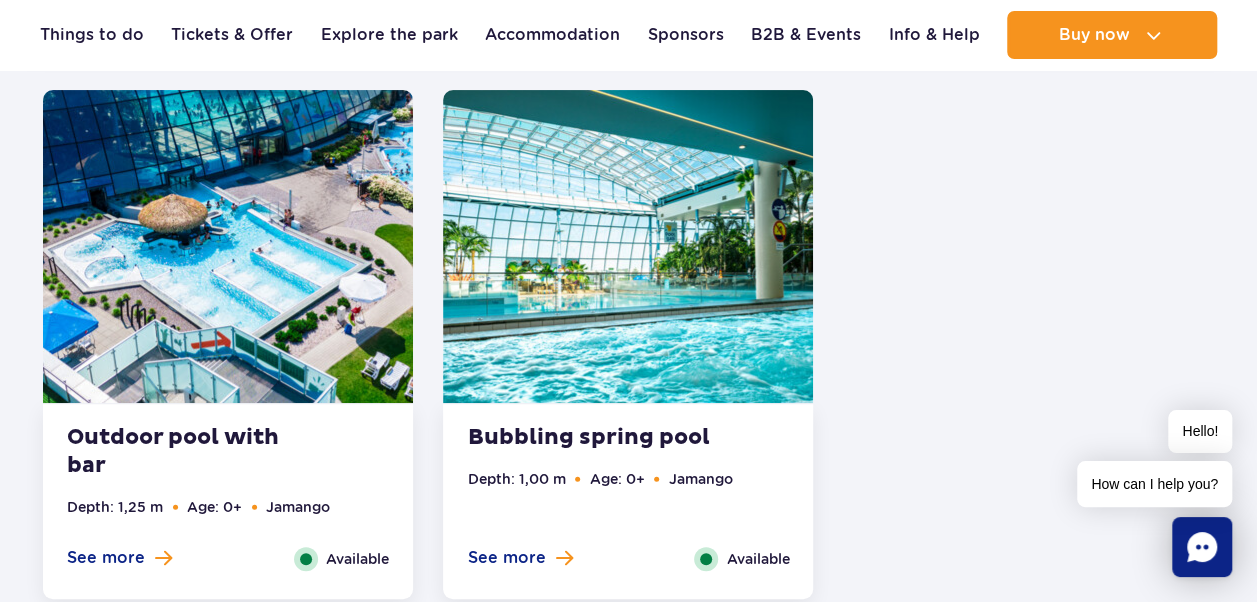 scroll, scrollTop: 3923, scrollLeft: 0, axis: vertical 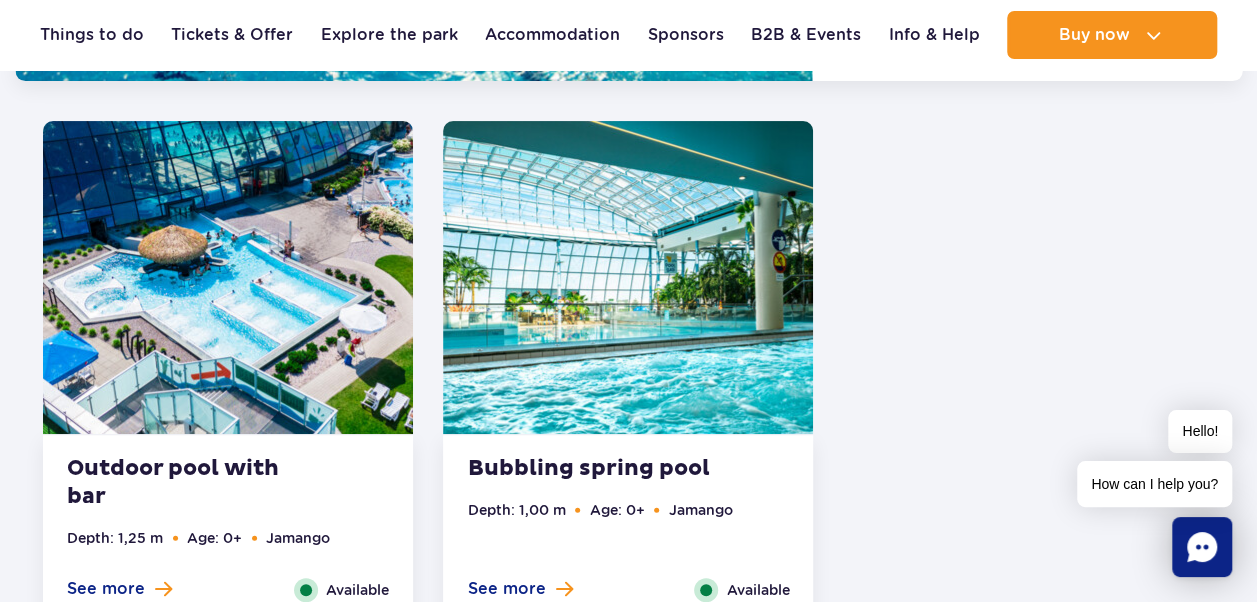 click at bounding box center (228, 277) 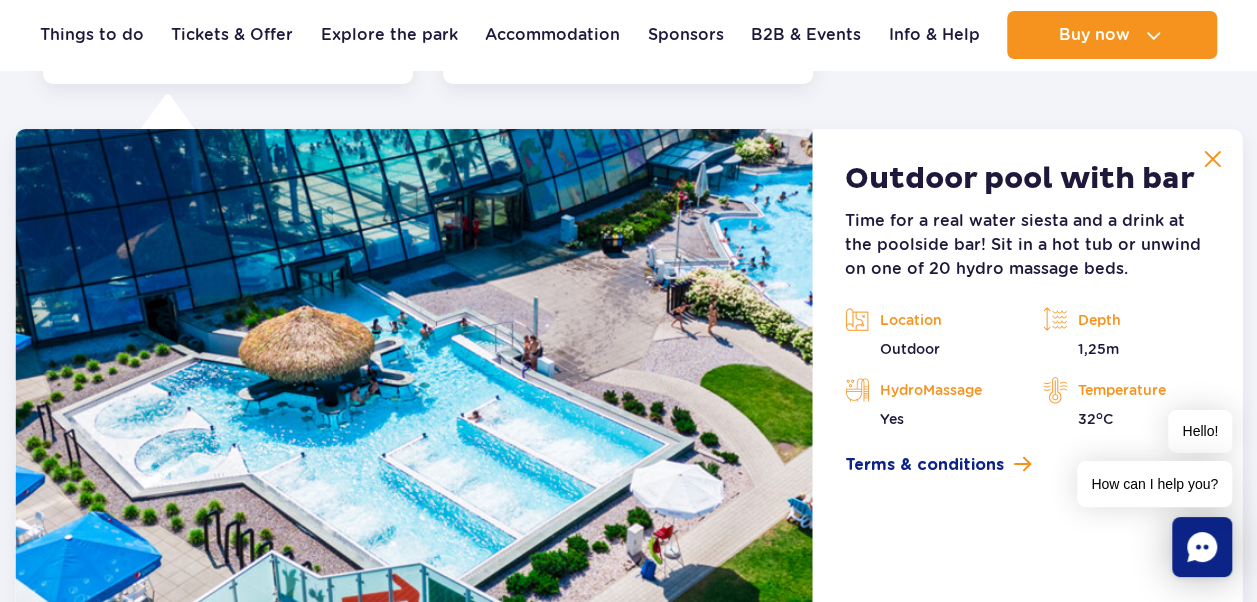scroll, scrollTop: 3872, scrollLeft: 0, axis: vertical 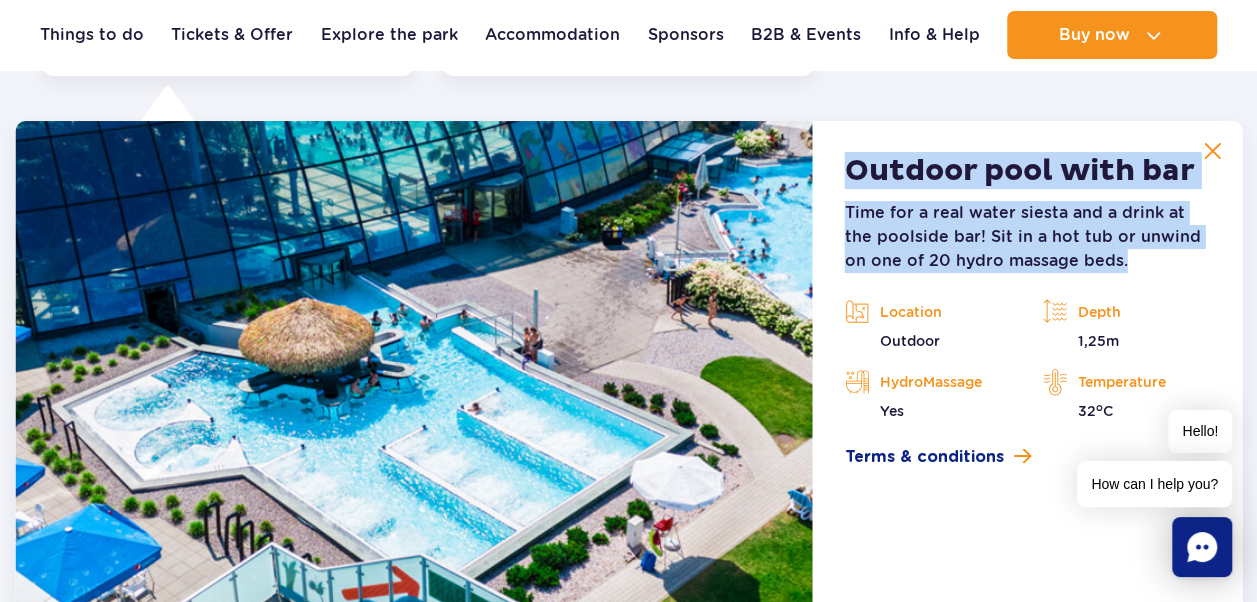drag, startPoint x: 851, startPoint y: 158, endPoint x: 1116, endPoint y: 259, distance: 283.5948 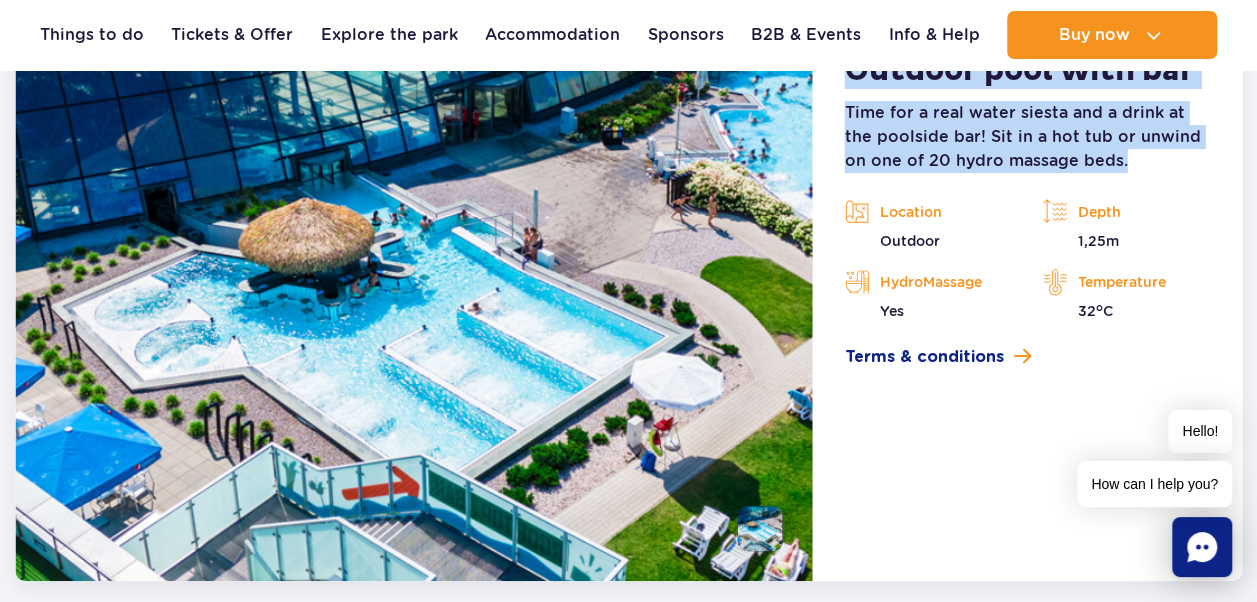 scroll, scrollTop: 4072, scrollLeft: 0, axis: vertical 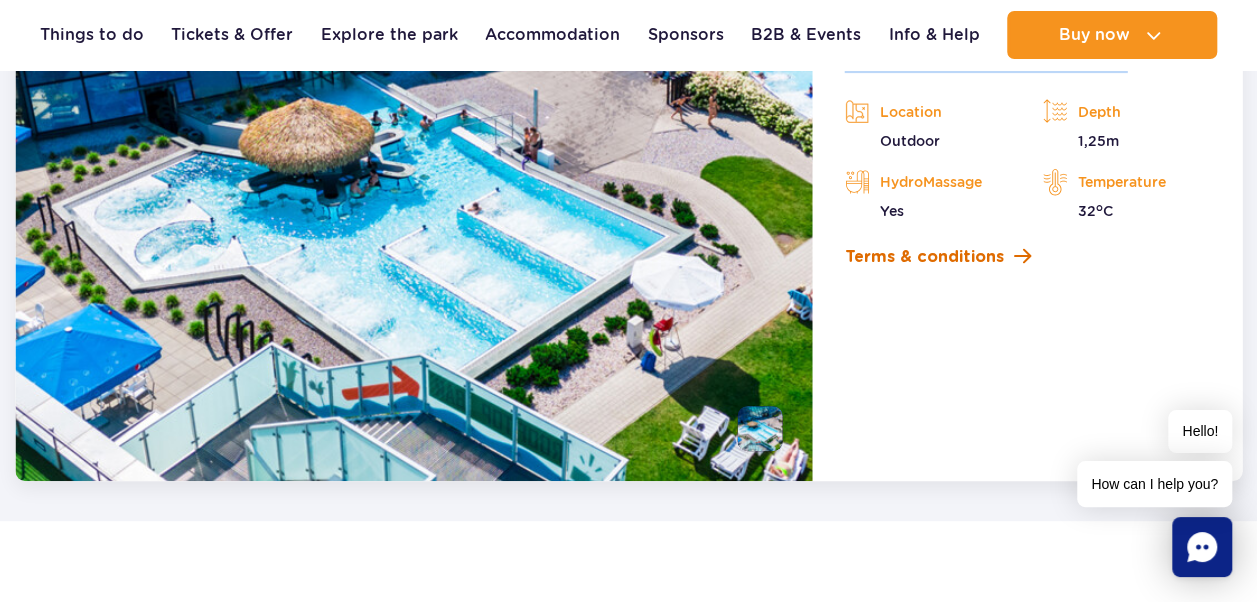 click on "Terms & conditions" at bounding box center [924, 257] 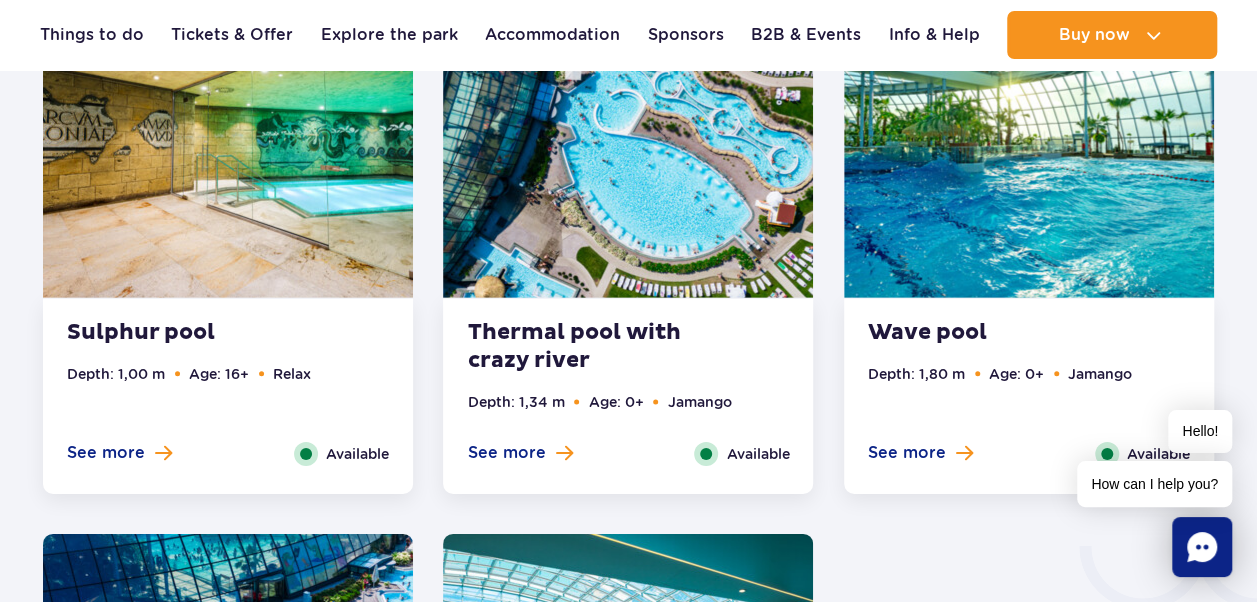 scroll, scrollTop: 2872, scrollLeft: 0, axis: vertical 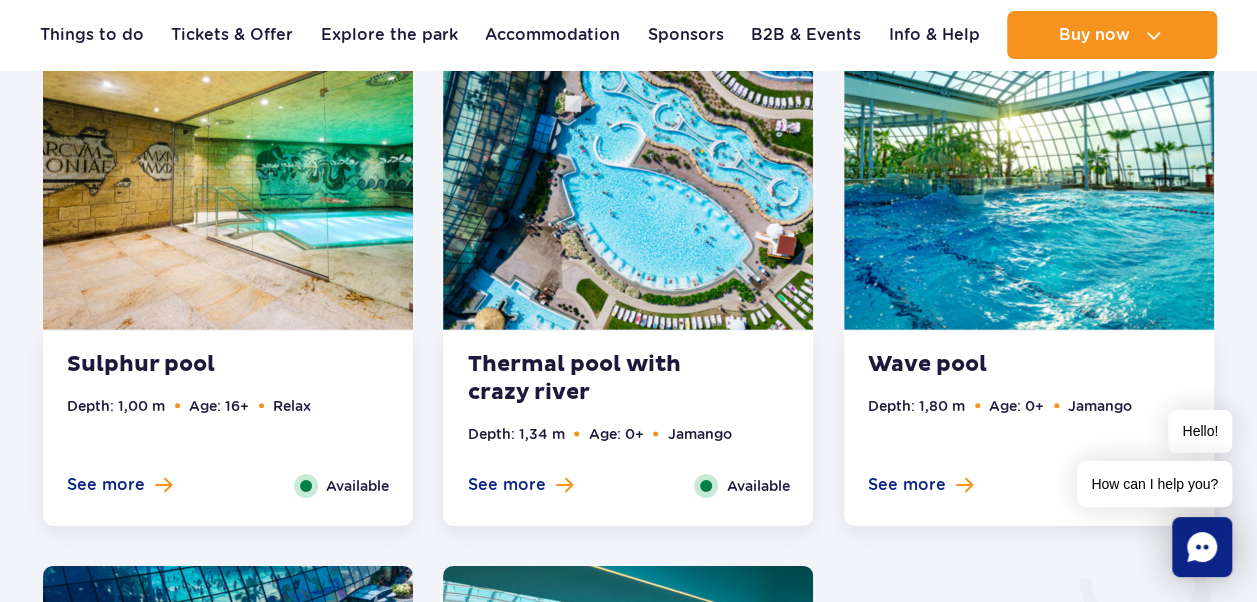 click at bounding box center [628, 173] 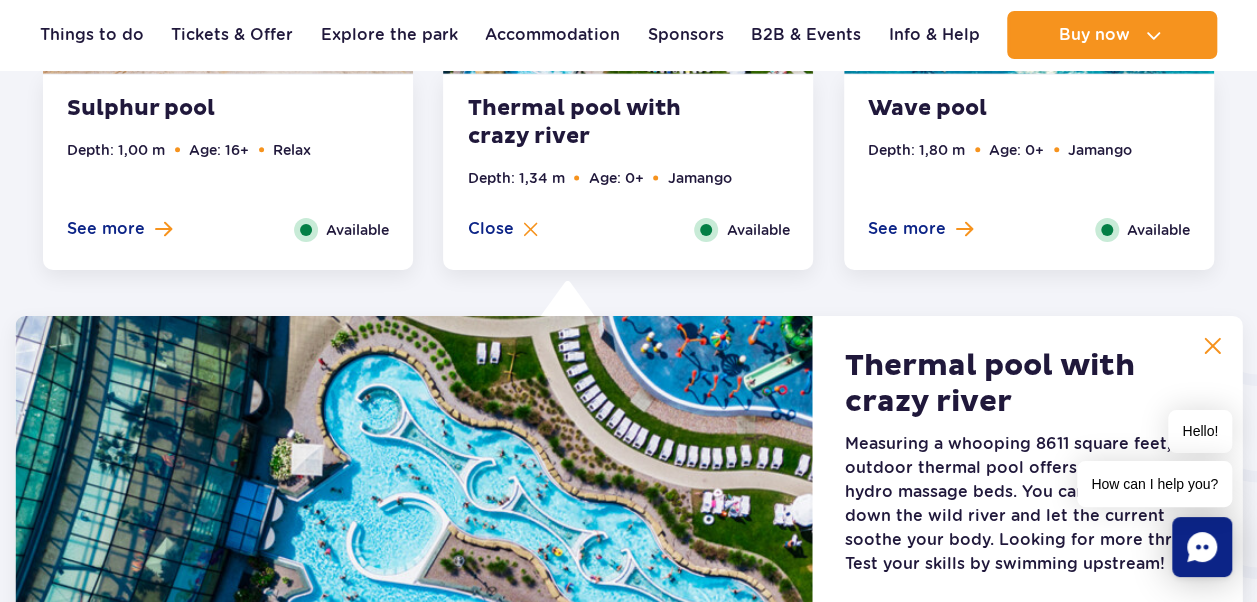 scroll, scrollTop: 3323, scrollLeft: 0, axis: vertical 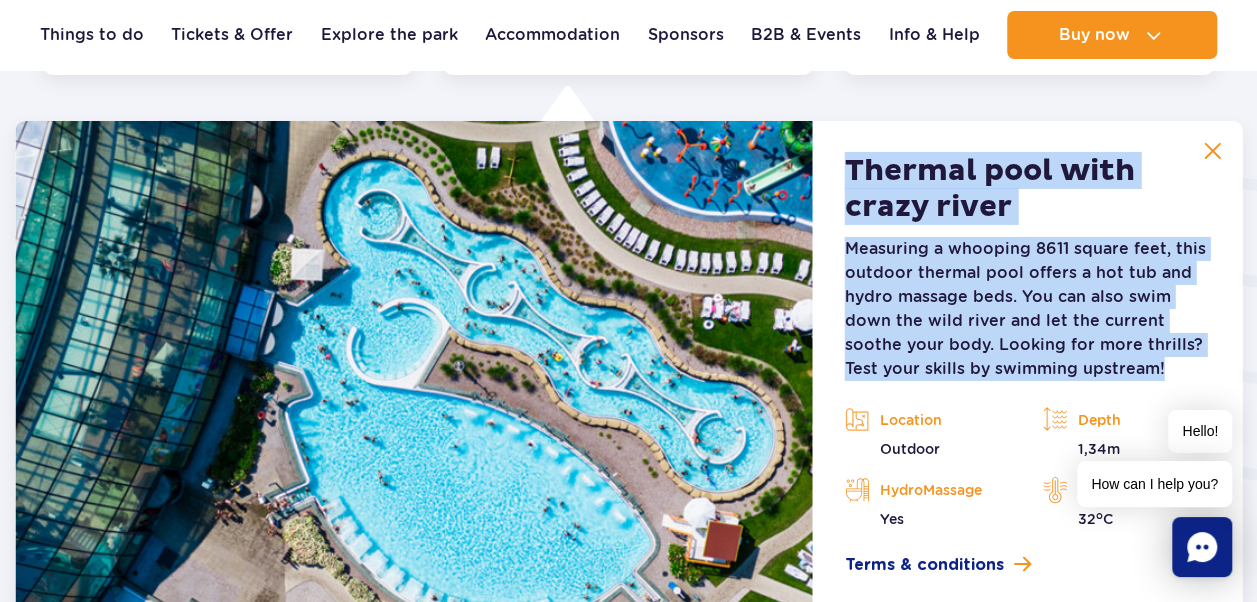 drag, startPoint x: 850, startPoint y: 160, endPoint x: 1100, endPoint y: 369, distance: 325.85425 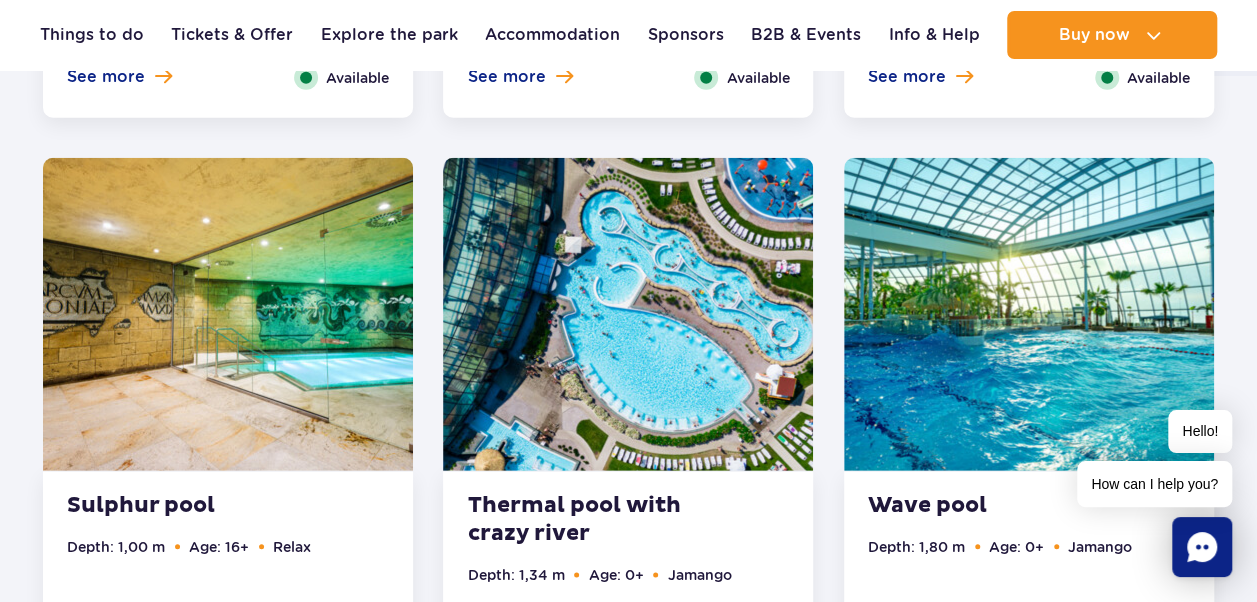 scroll, scrollTop: 2723, scrollLeft: 0, axis: vertical 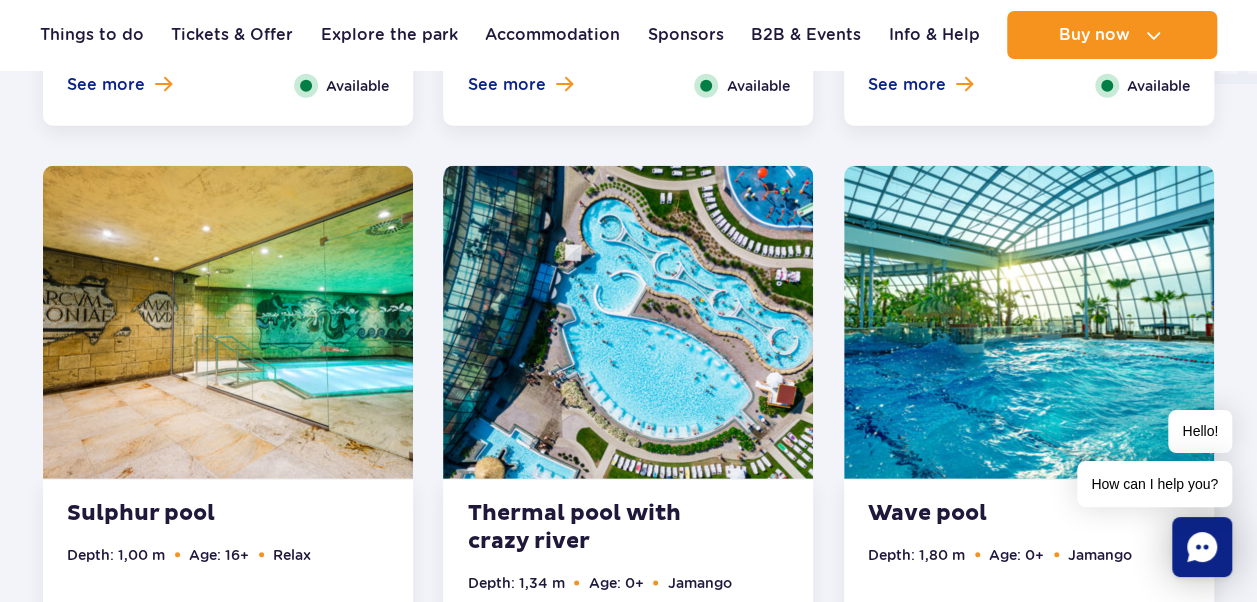 click at bounding box center [228, 322] 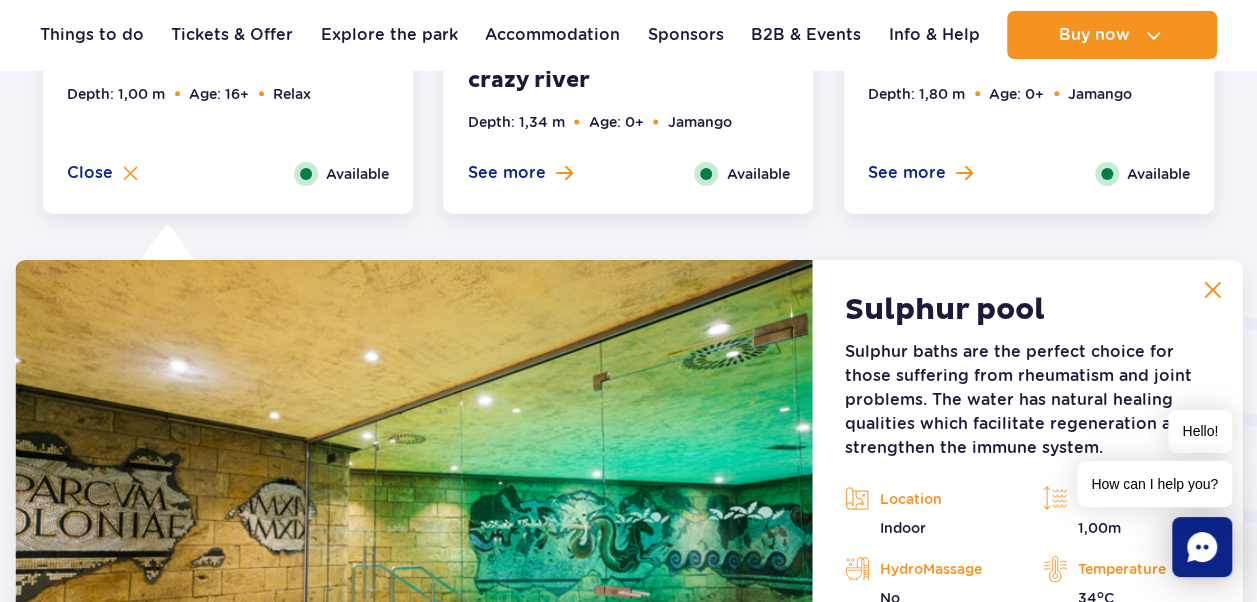 scroll, scrollTop: 3323, scrollLeft: 0, axis: vertical 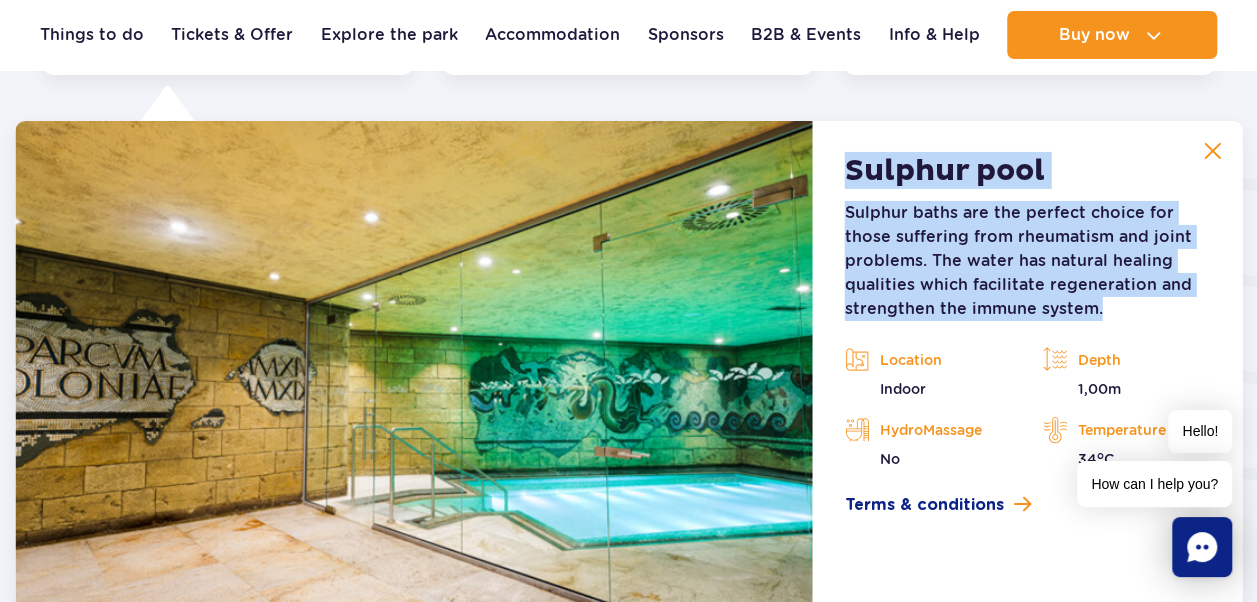 drag, startPoint x: 849, startPoint y: 164, endPoint x: 1132, endPoint y: 324, distance: 325.09845 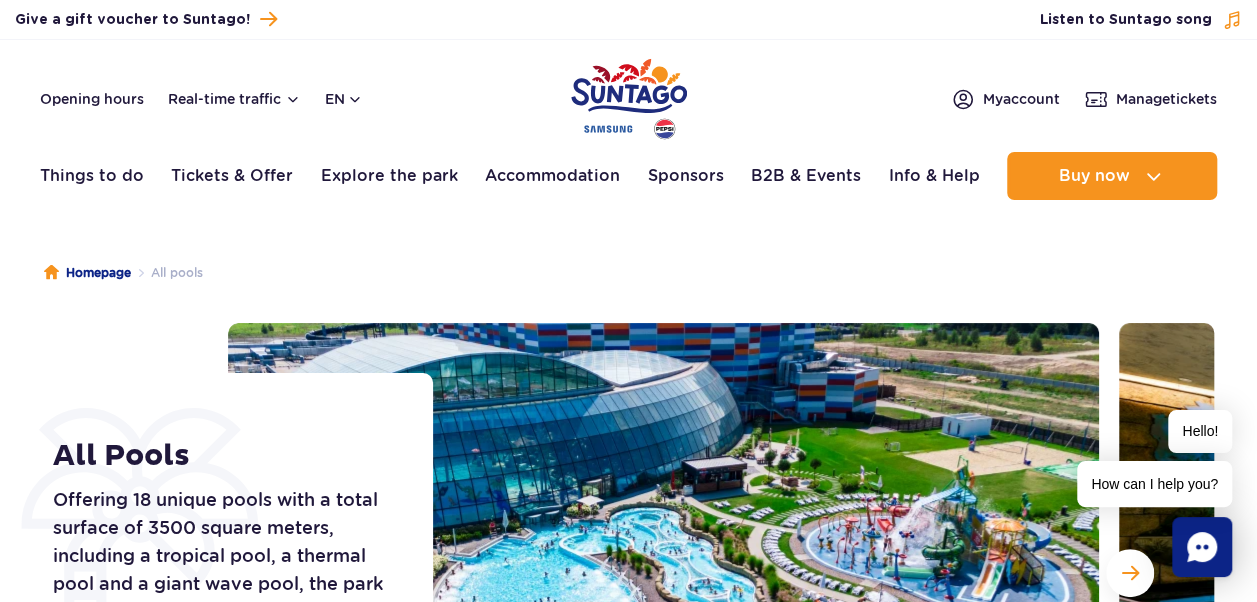 scroll, scrollTop: 0, scrollLeft: 0, axis: both 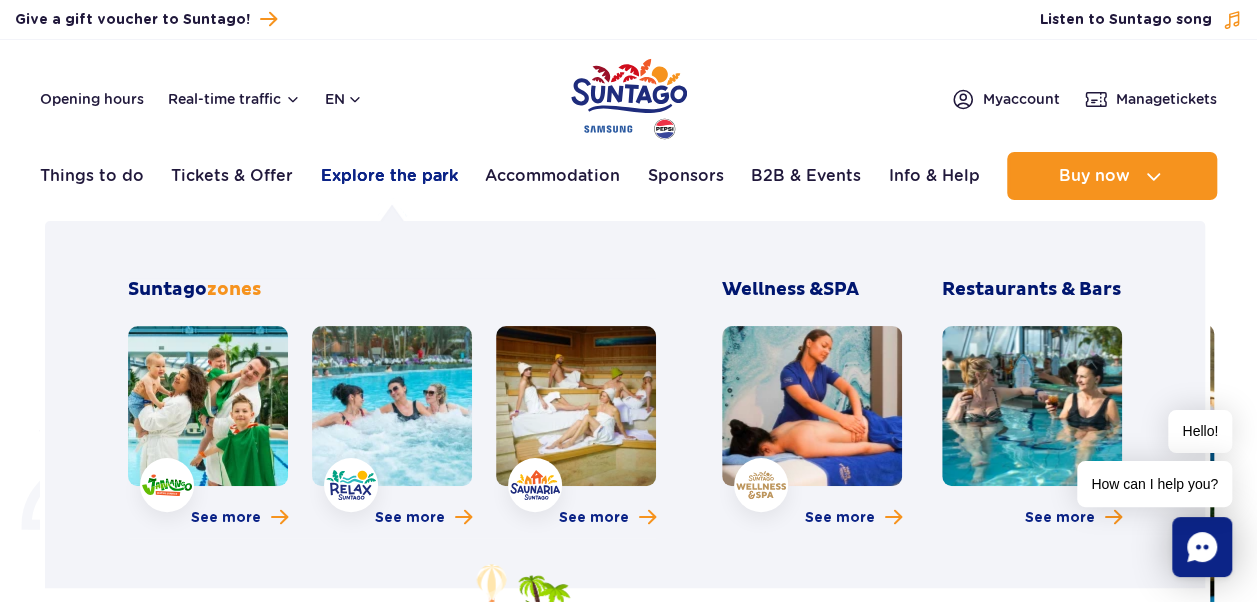 click on "Explore the park" at bounding box center (389, 176) 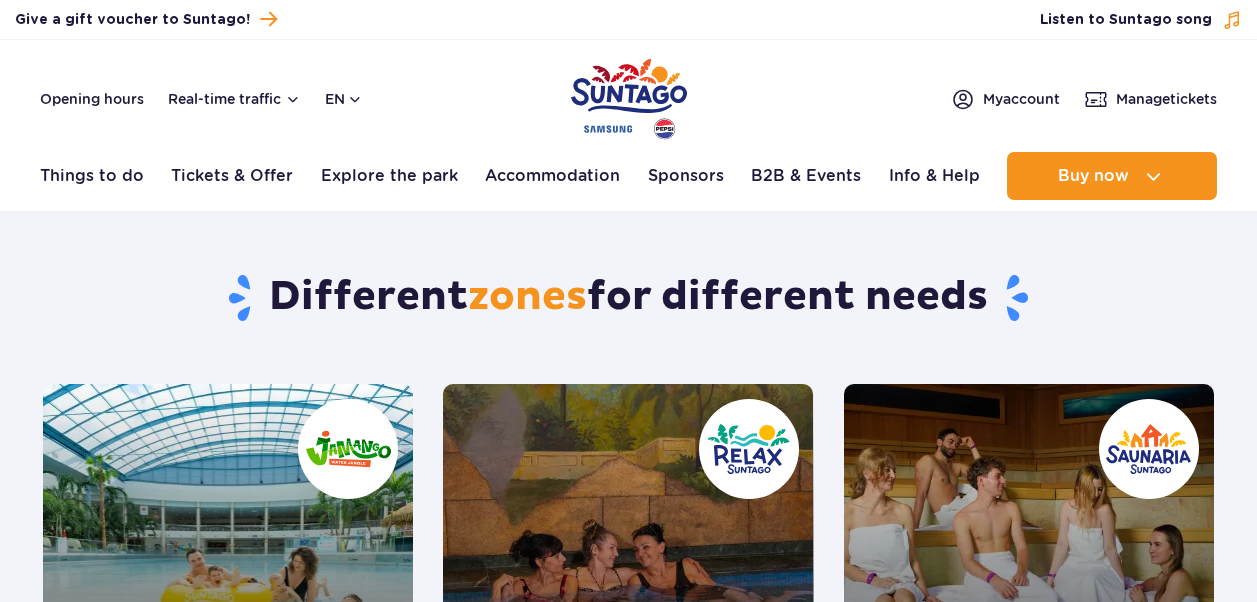 scroll, scrollTop: 0, scrollLeft: 0, axis: both 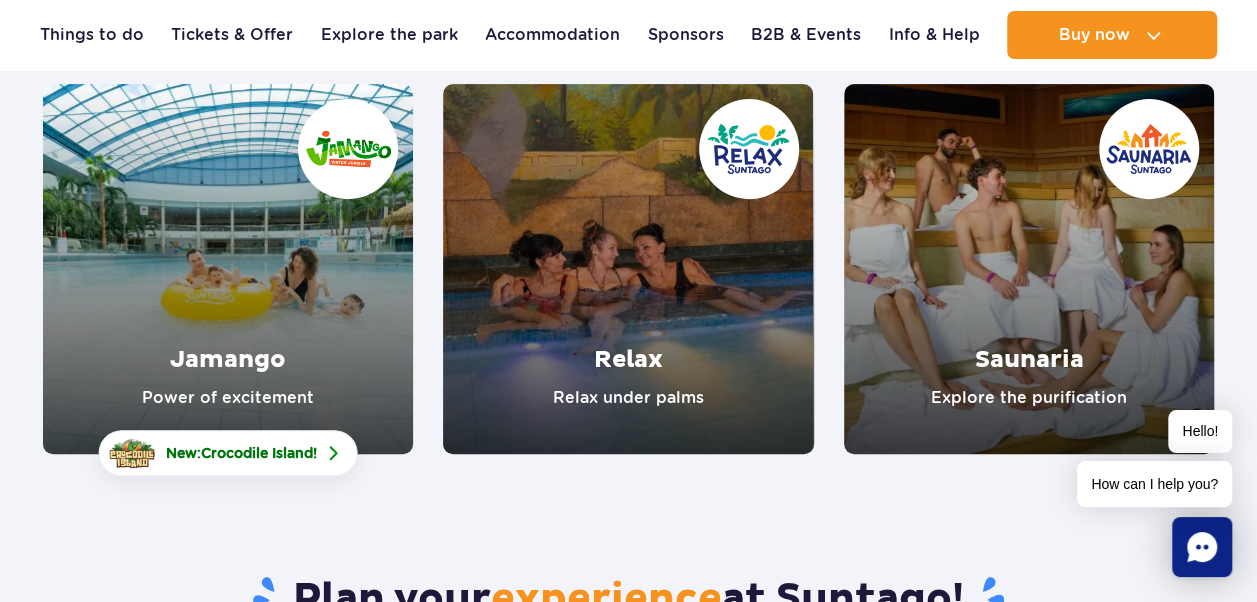 click at bounding box center (628, 269) 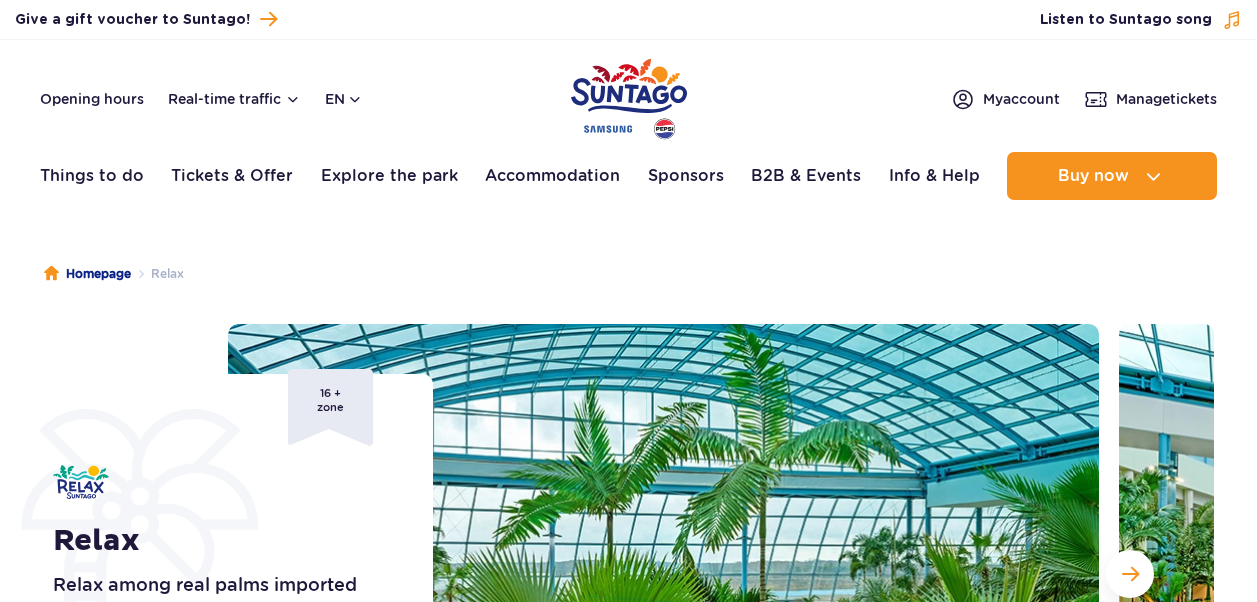 scroll, scrollTop: 0, scrollLeft: 0, axis: both 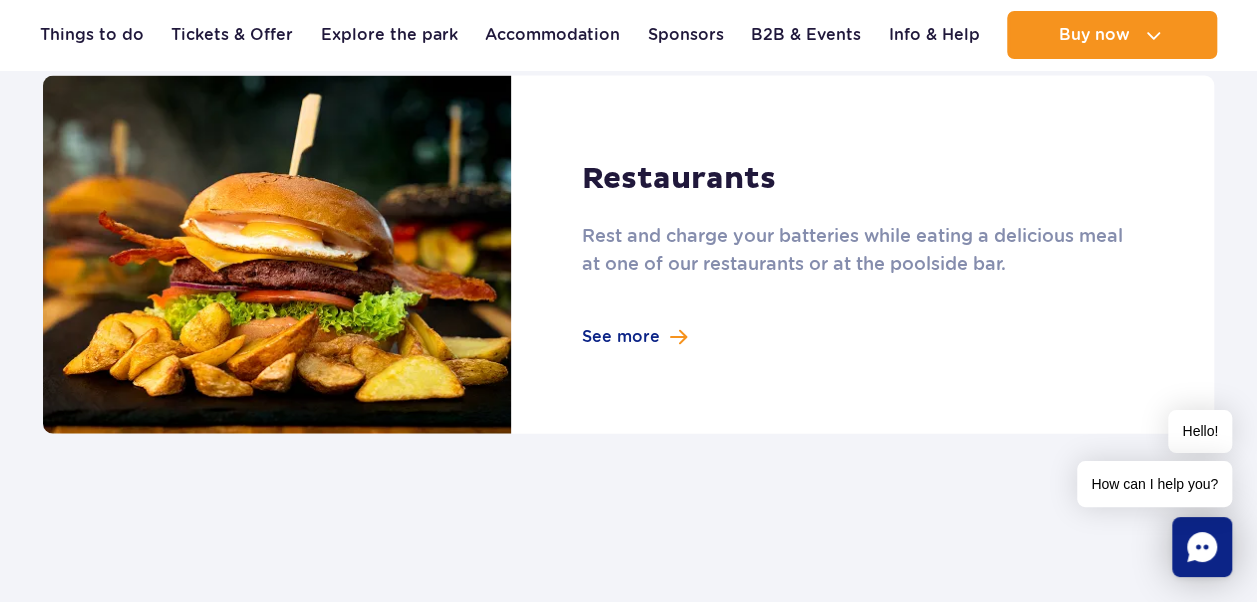 click at bounding box center [628, 255] 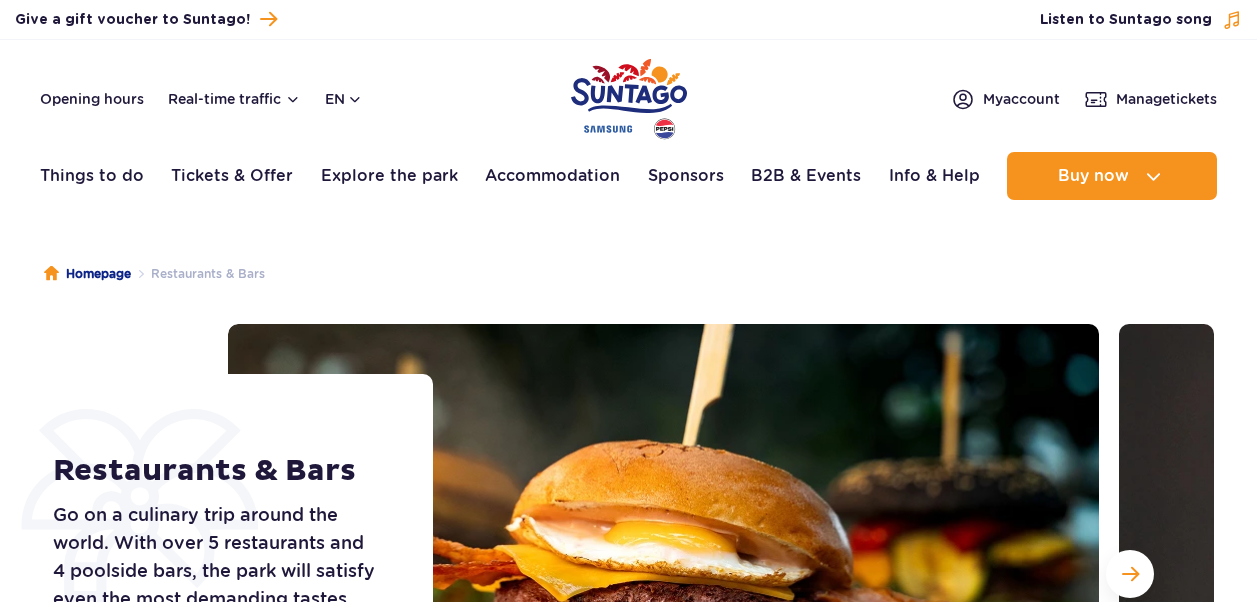 scroll, scrollTop: 0, scrollLeft: 0, axis: both 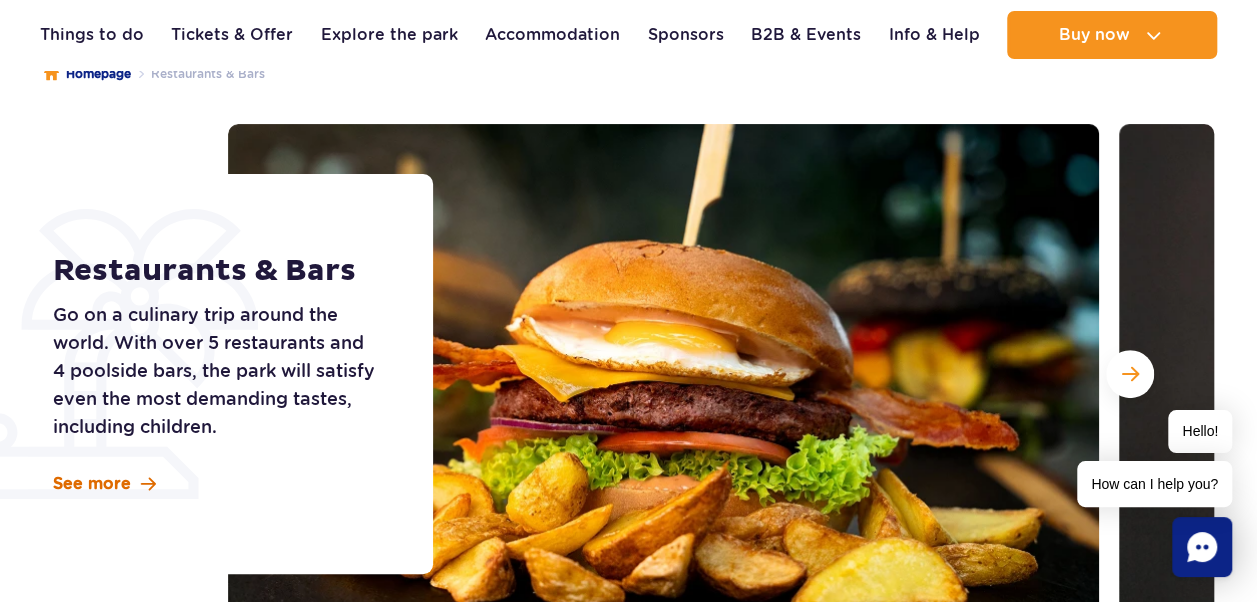 click on "See more" at bounding box center [92, 484] 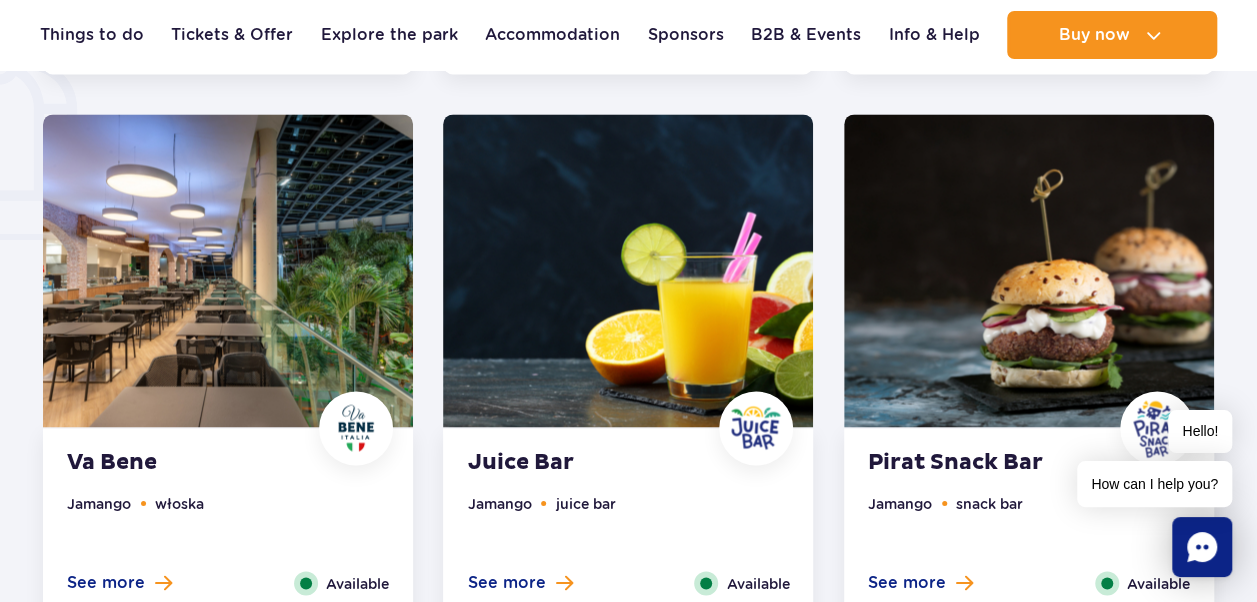 scroll, scrollTop: 1588, scrollLeft: 0, axis: vertical 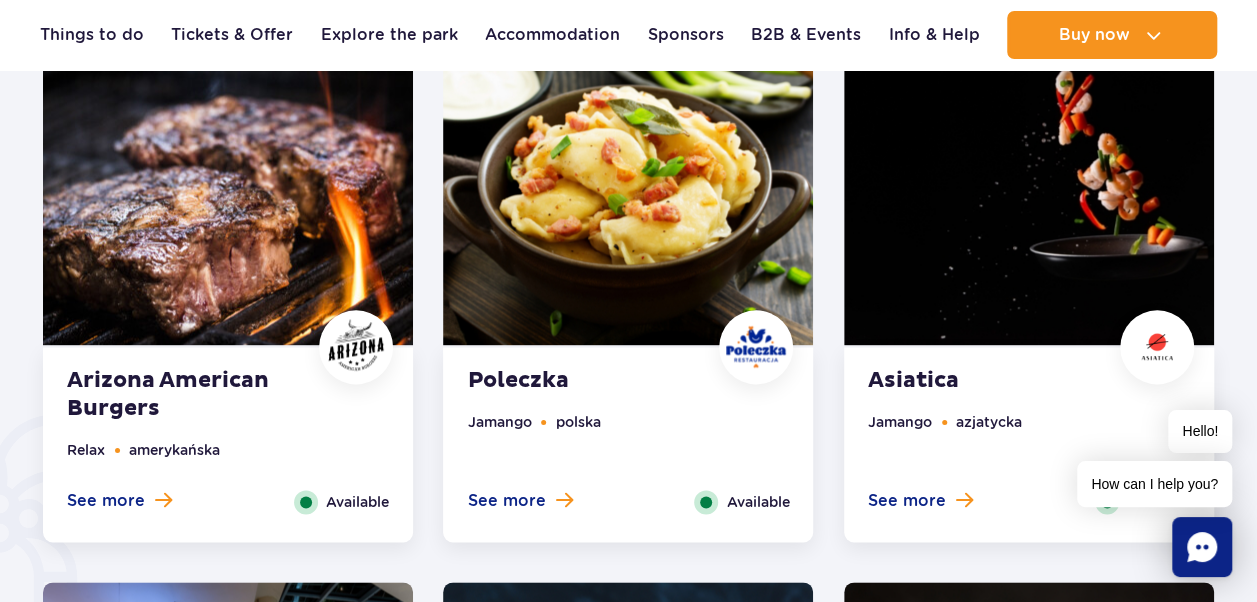 click at bounding box center [628, 188] 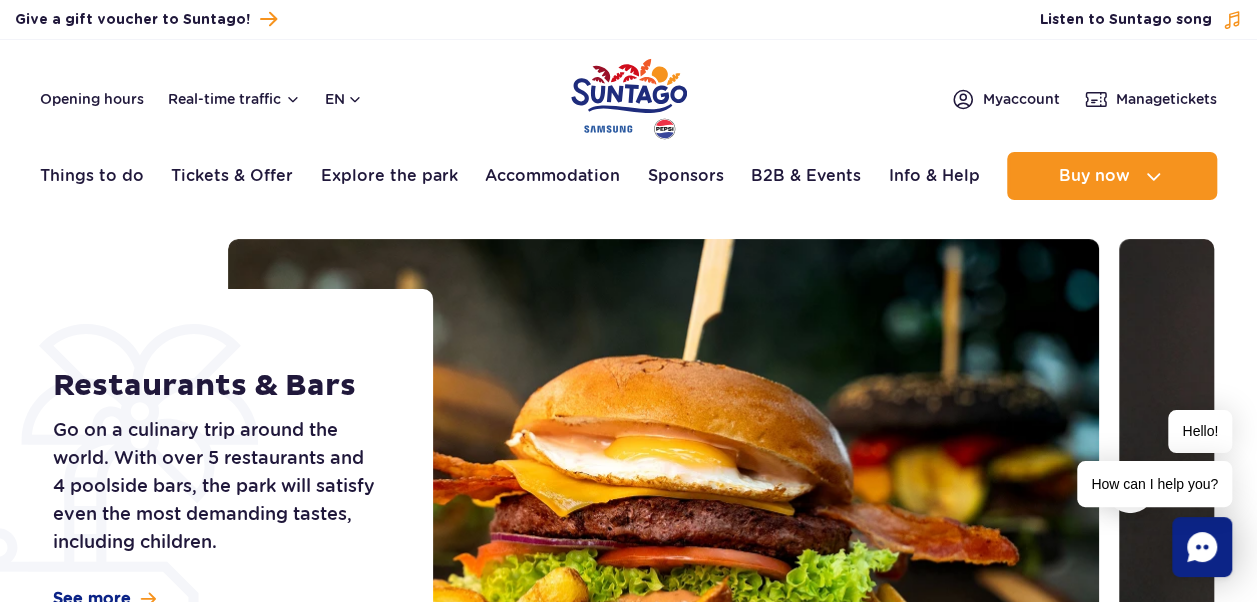 scroll, scrollTop: 0, scrollLeft: 0, axis: both 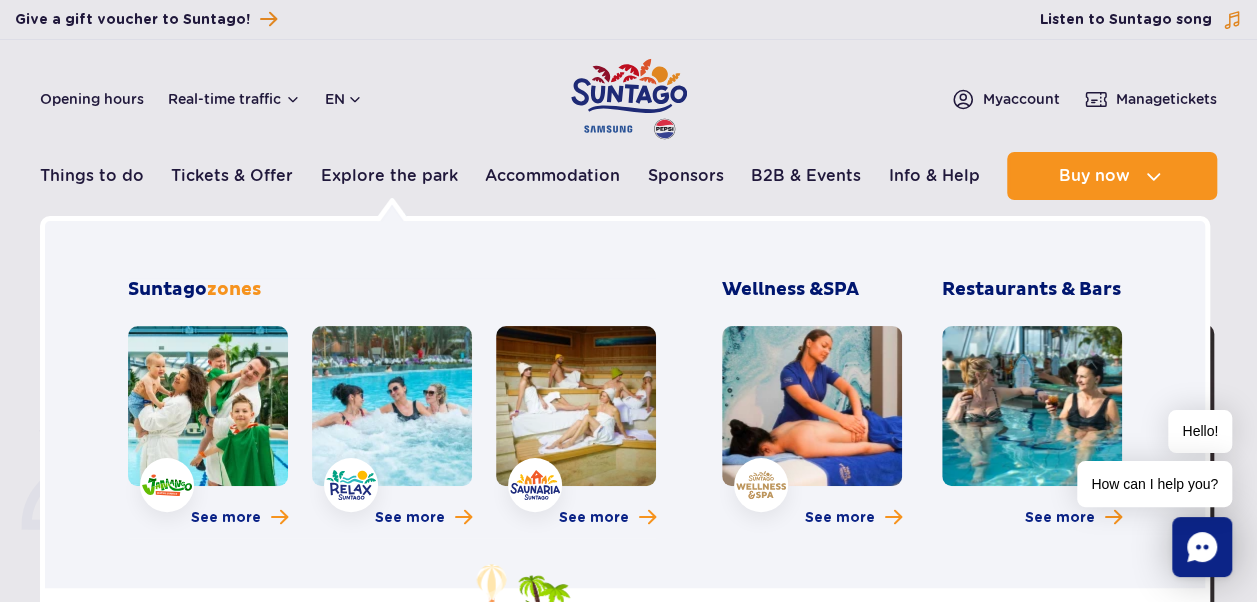 click at bounding box center [576, 406] 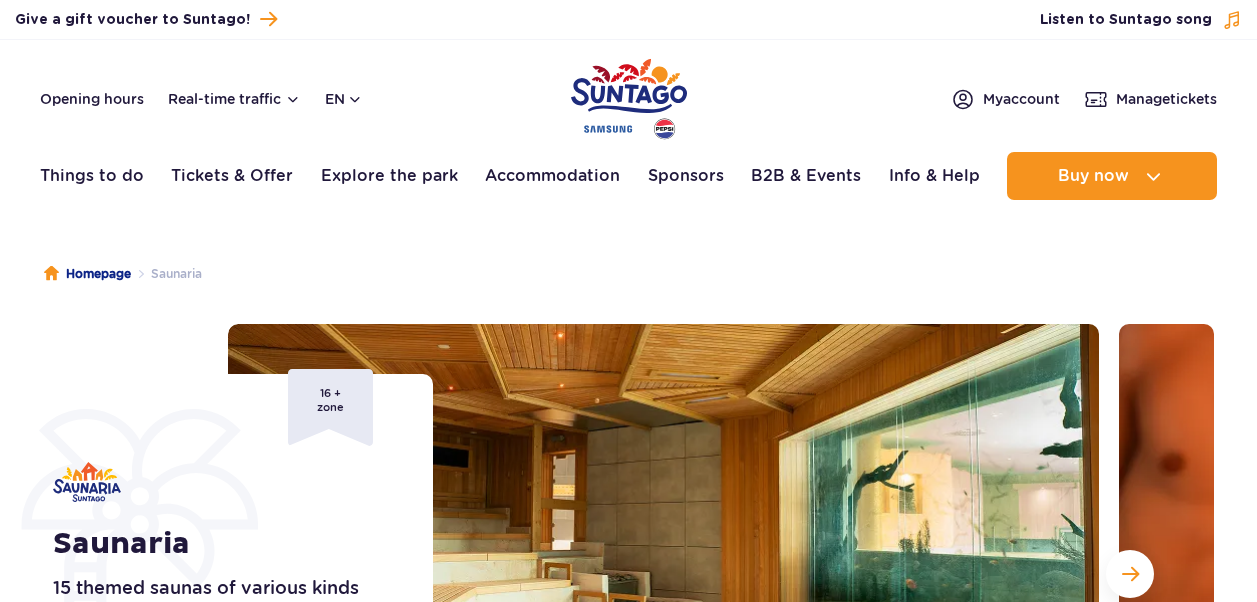 scroll, scrollTop: 0, scrollLeft: 0, axis: both 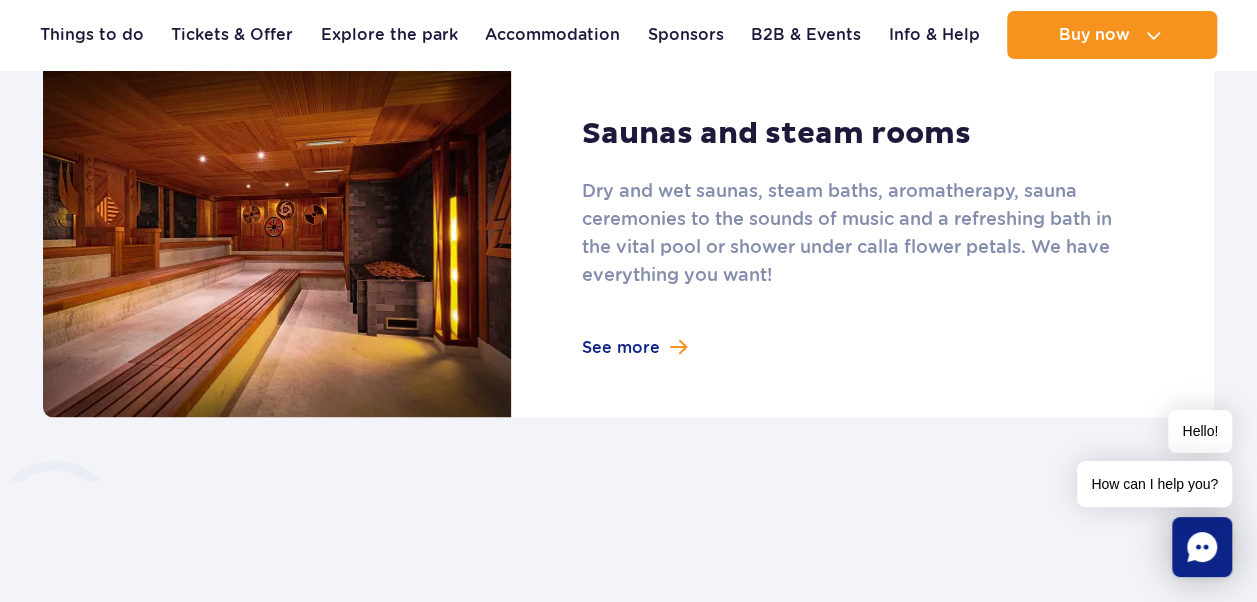 click at bounding box center [628, 237] 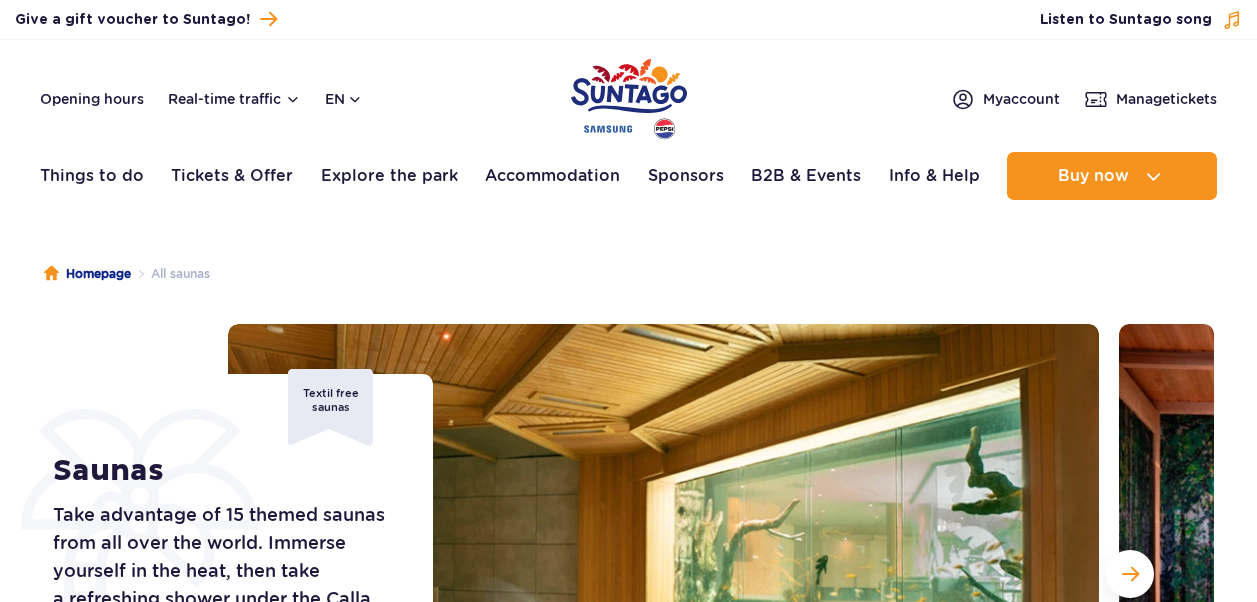 scroll, scrollTop: 0, scrollLeft: 0, axis: both 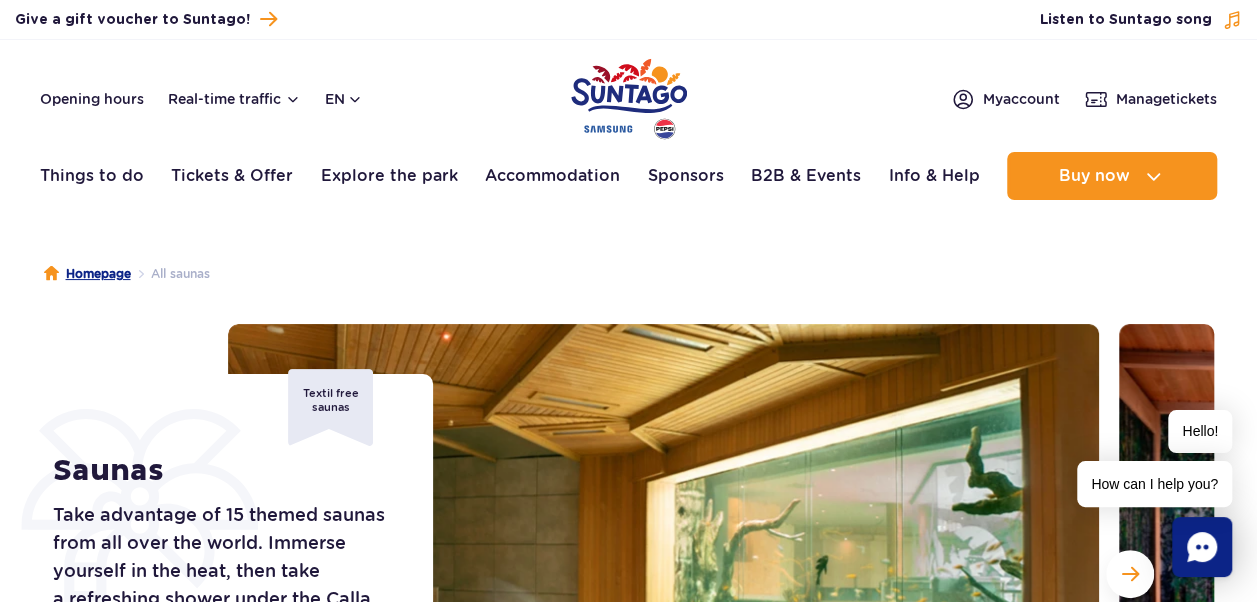 click on "Homepage" at bounding box center [87, 274] 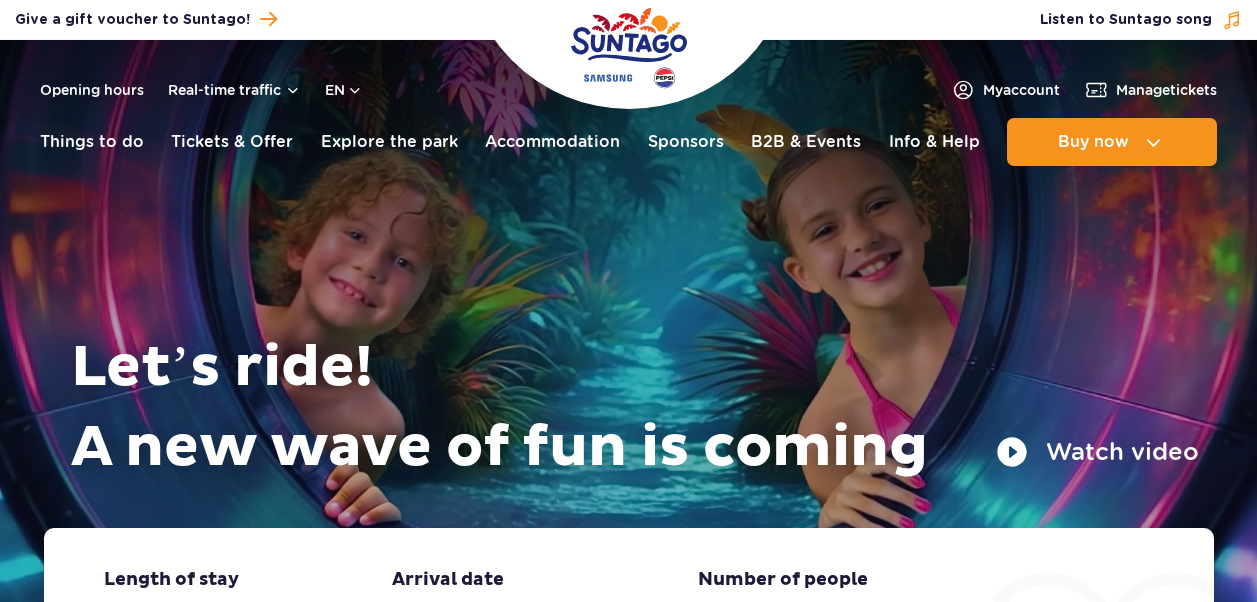 scroll, scrollTop: 0, scrollLeft: 0, axis: both 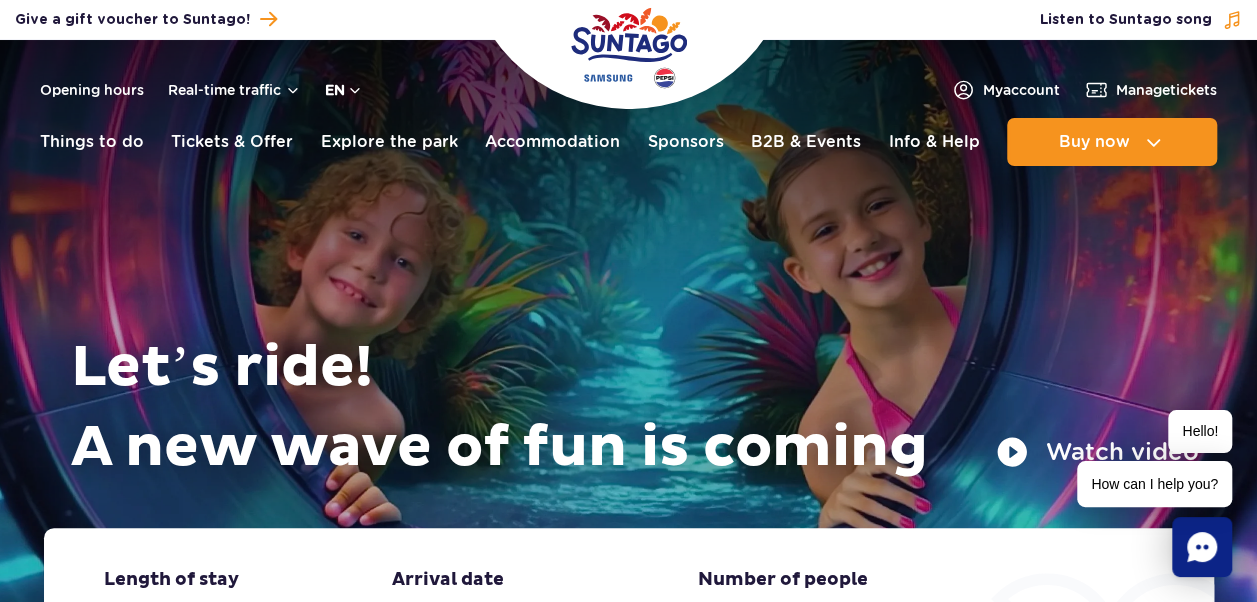 click on "en" at bounding box center [344, 90] 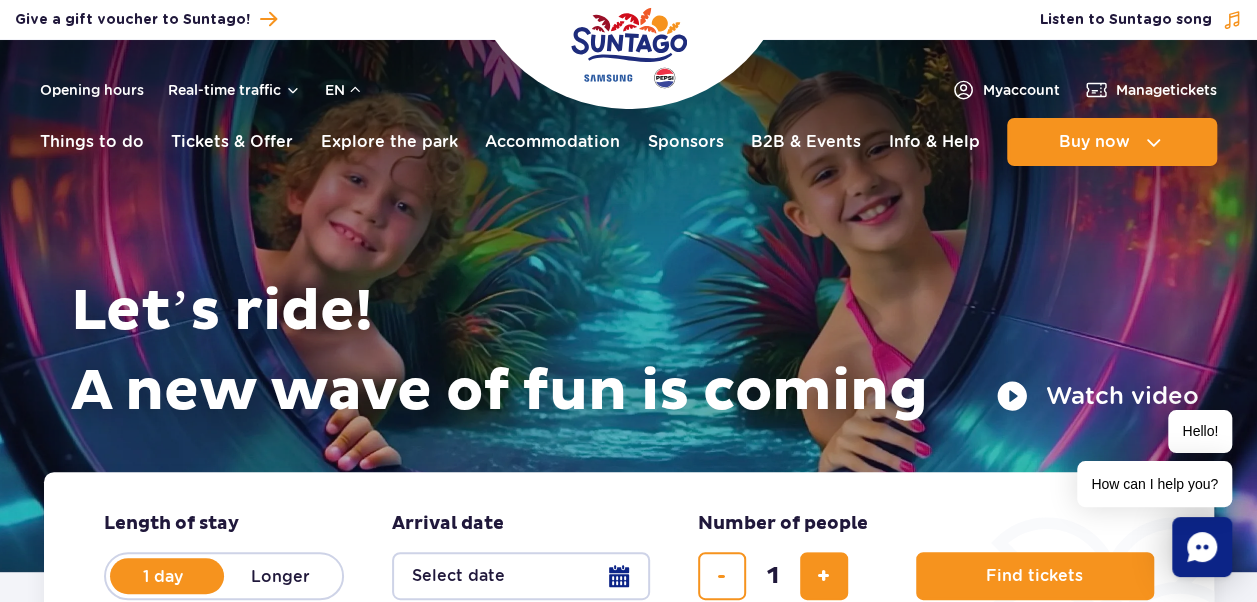 scroll, scrollTop: 100, scrollLeft: 0, axis: vertical 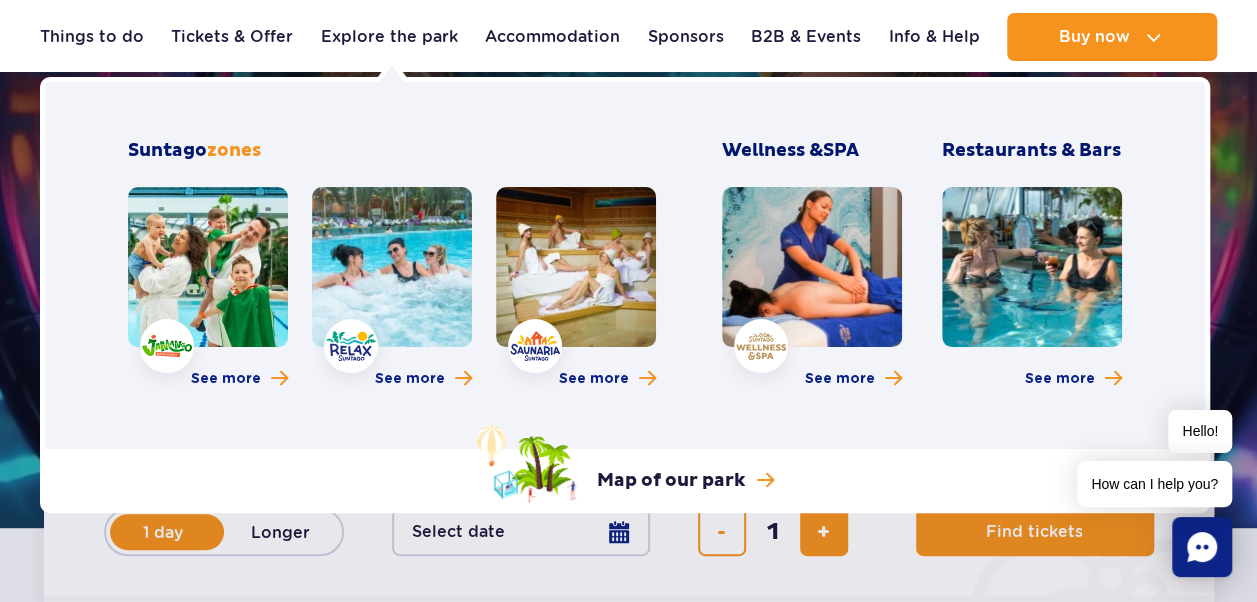 click at bounding box center (1032, 267) 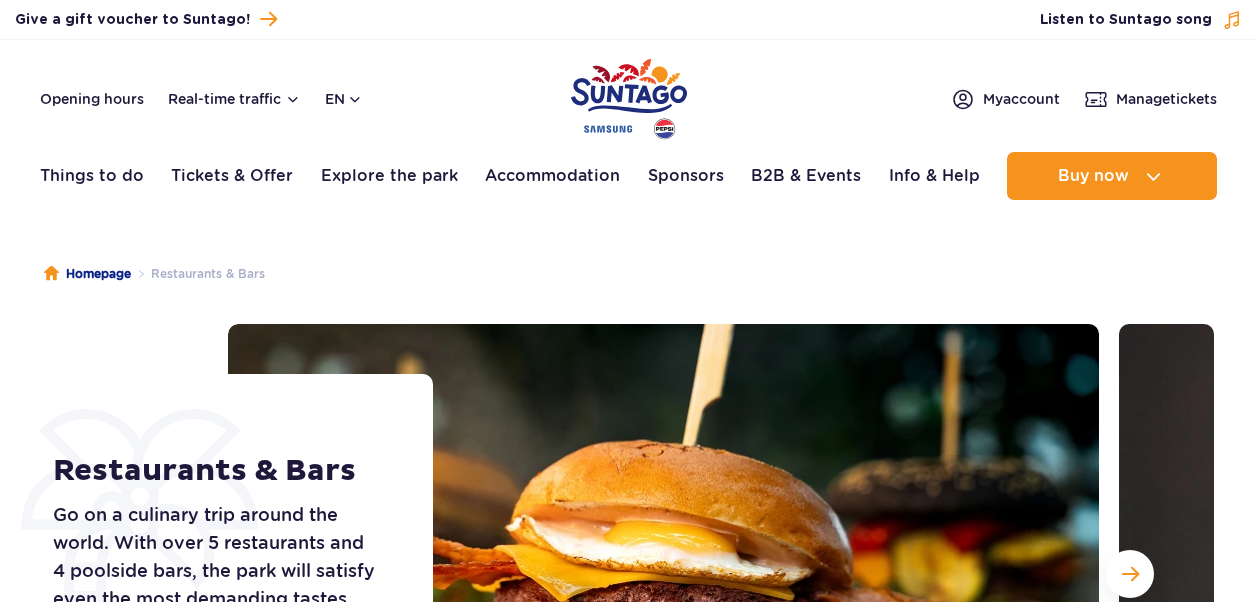 scroll, scrollTop: 0, scrollLeft: 0, axis: both 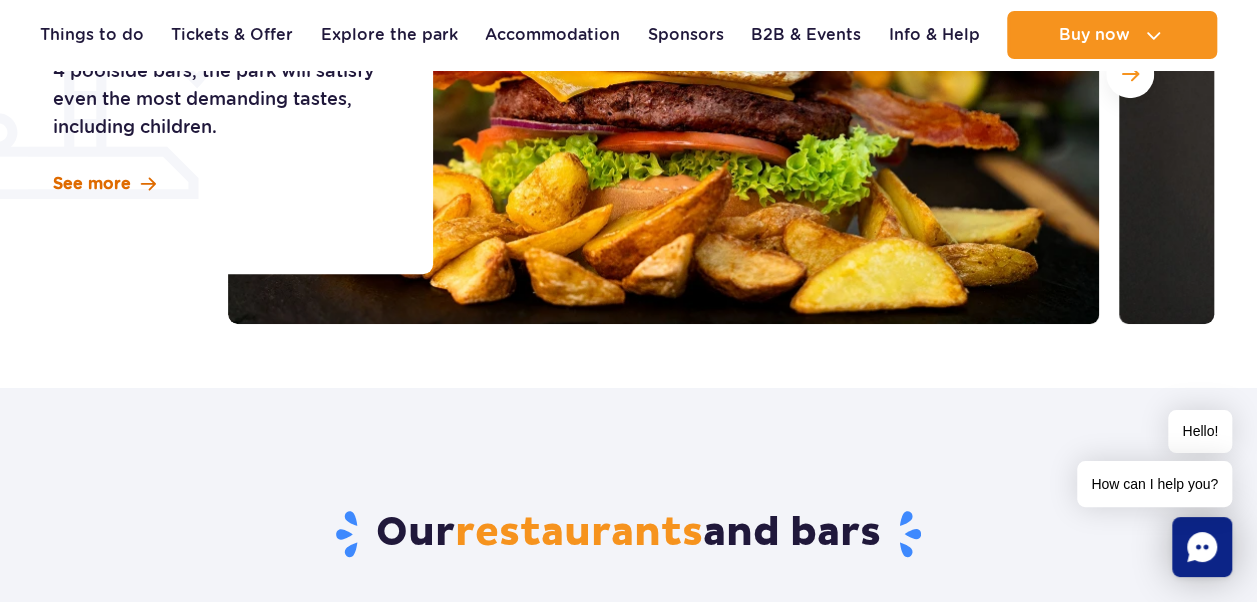 click on "See more" at bounding box center (92, 184) 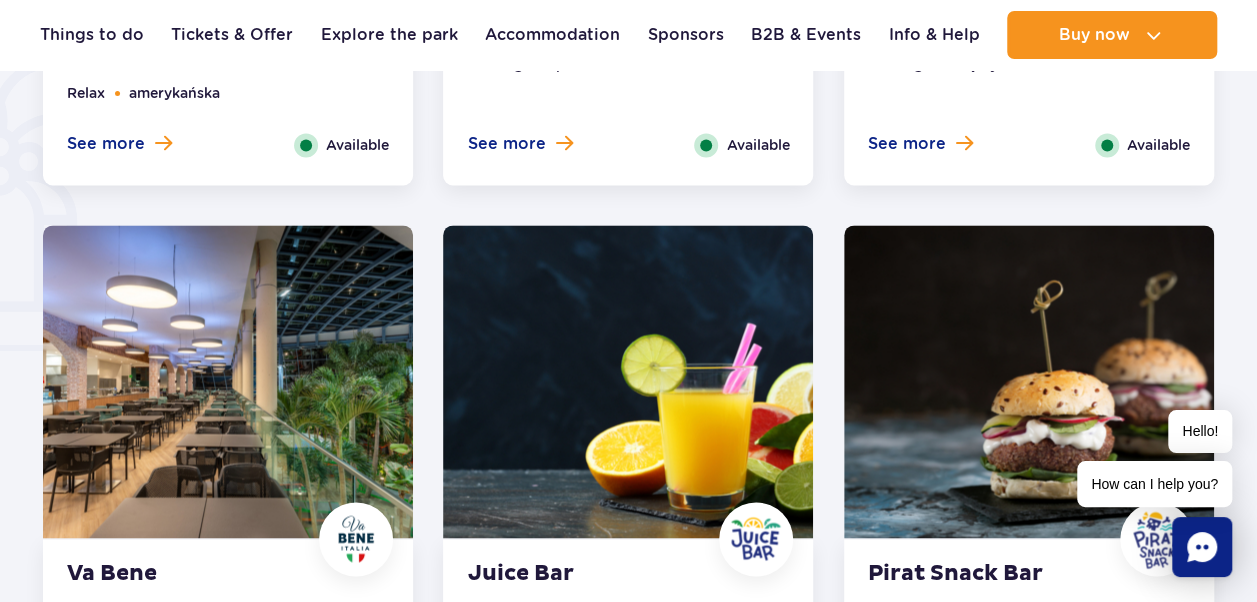 scroll, scrollTop: 1588, scrollLeft: 0, axis: vertical 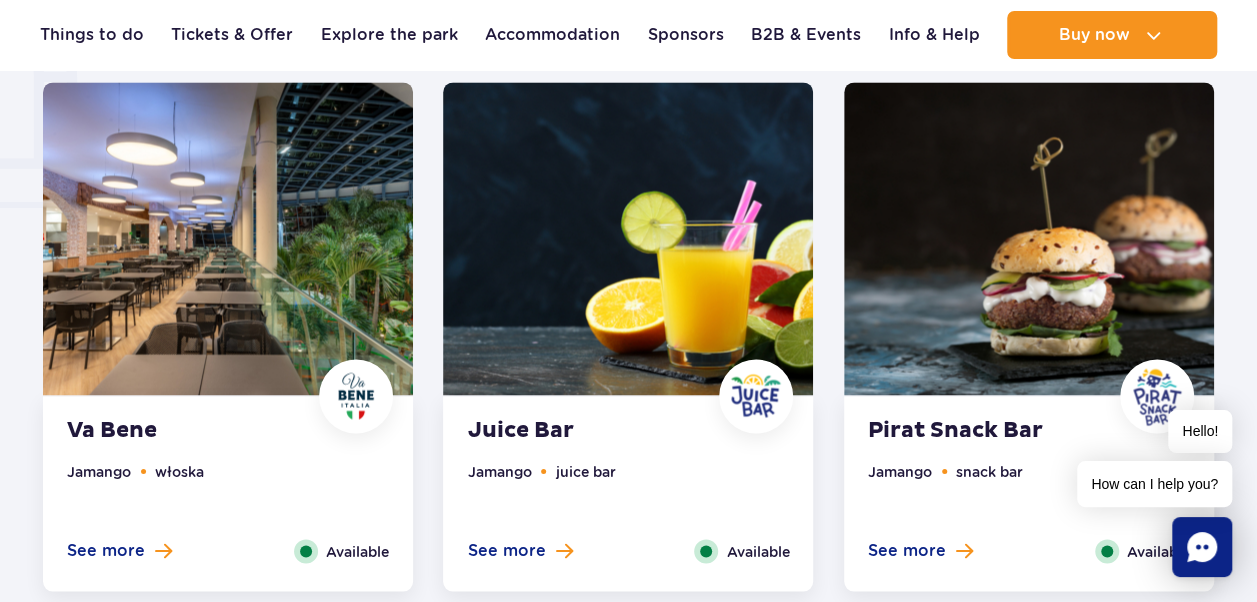 click on "włoska" at bounding box center (179, 471) 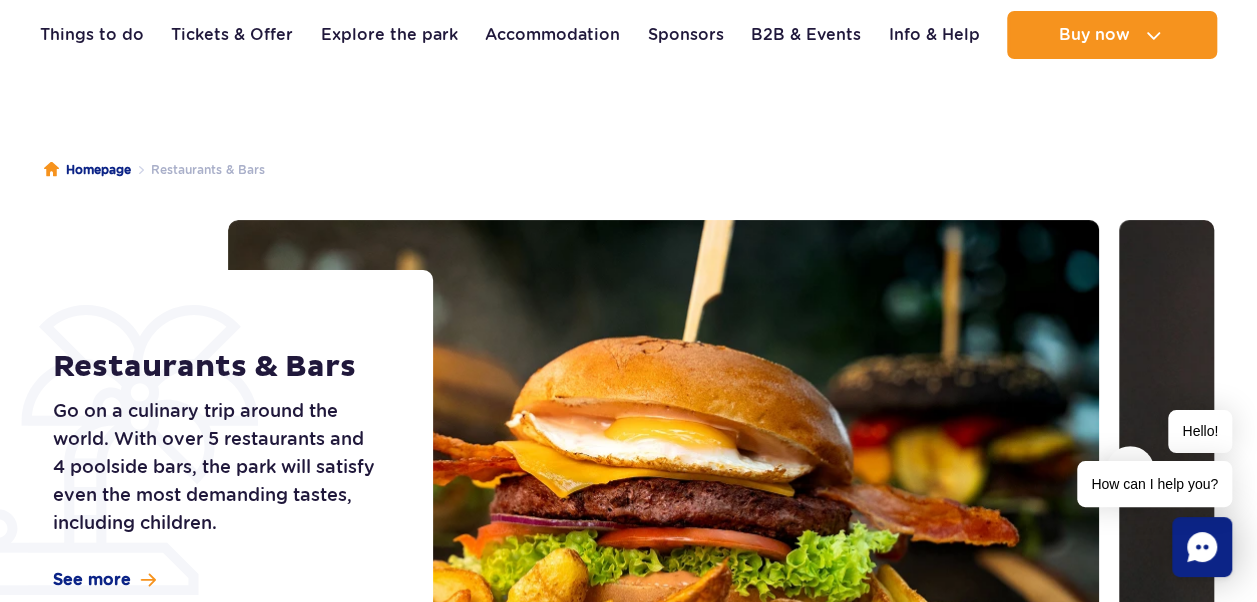 scroll, scrollTop: 0, scrollLeft: 0, axis: both 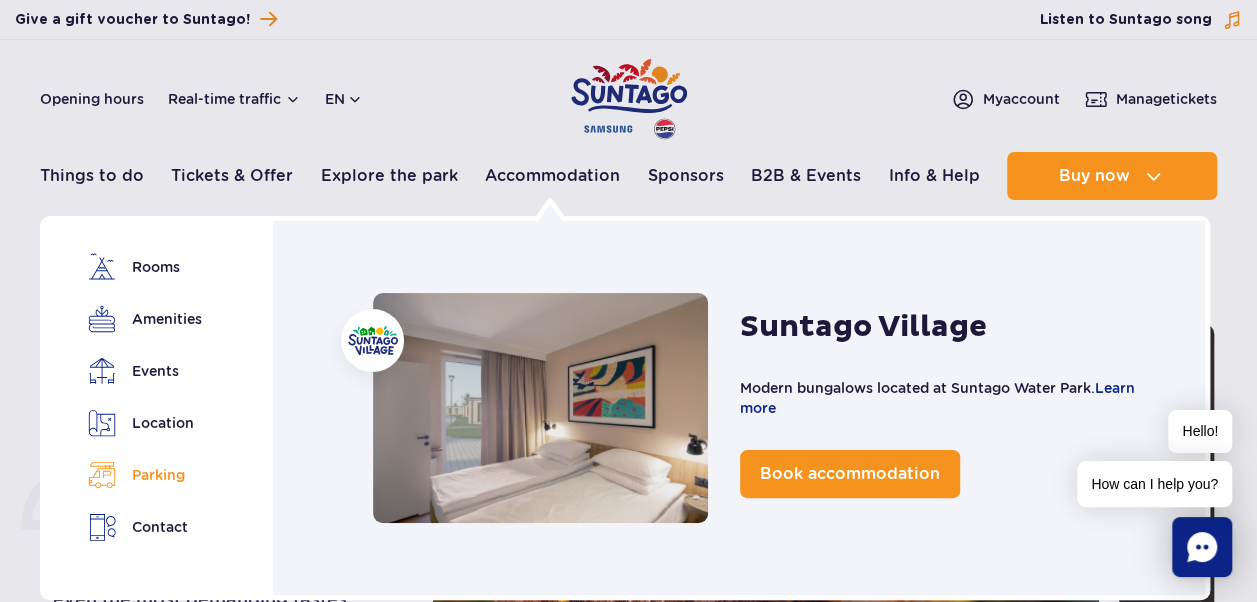 click on "Parking" at bounding box center [144, 475] 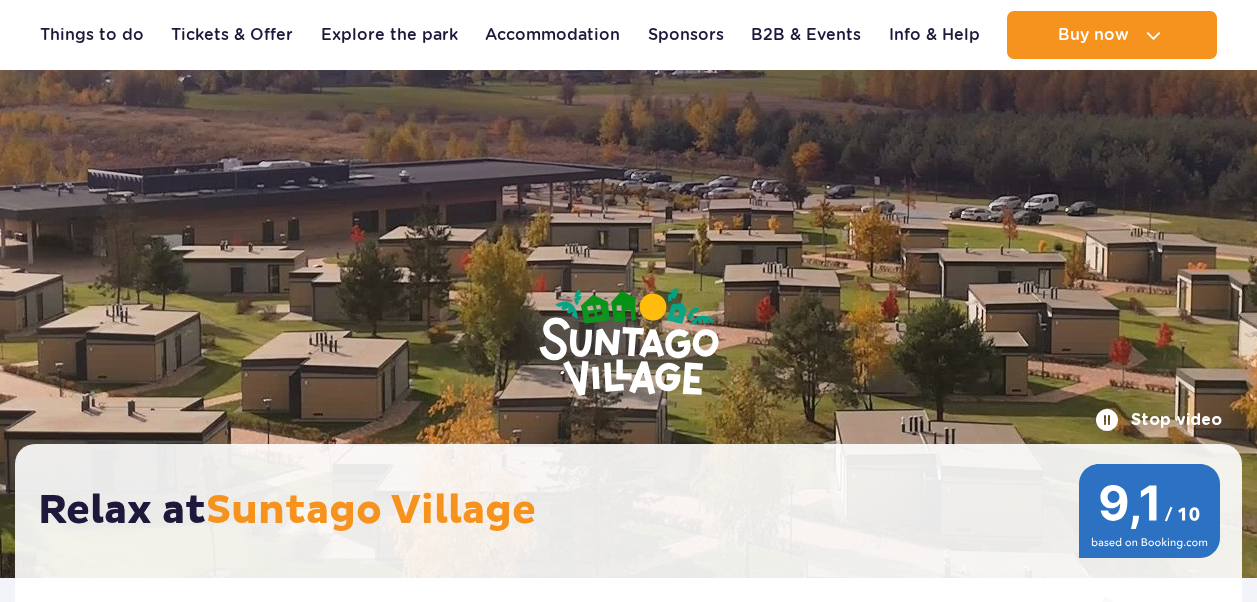 scroll, scrollTop: 5306, scrollLeft: 0, axis: vertical 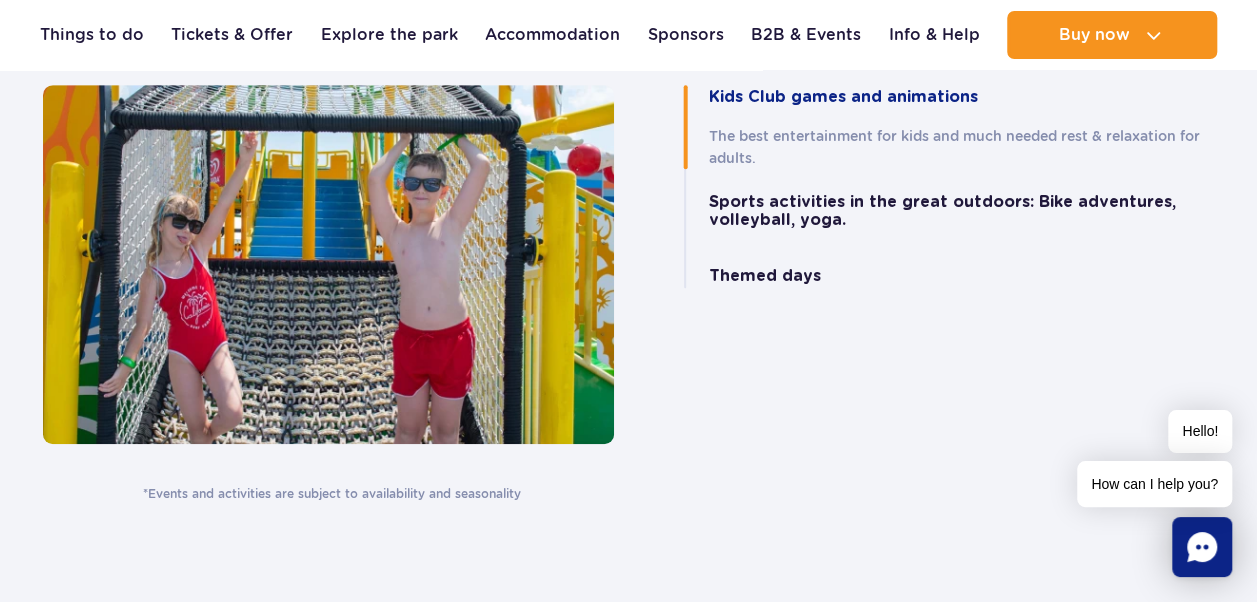 click on "Themed days" at bounding box center (765, 276) 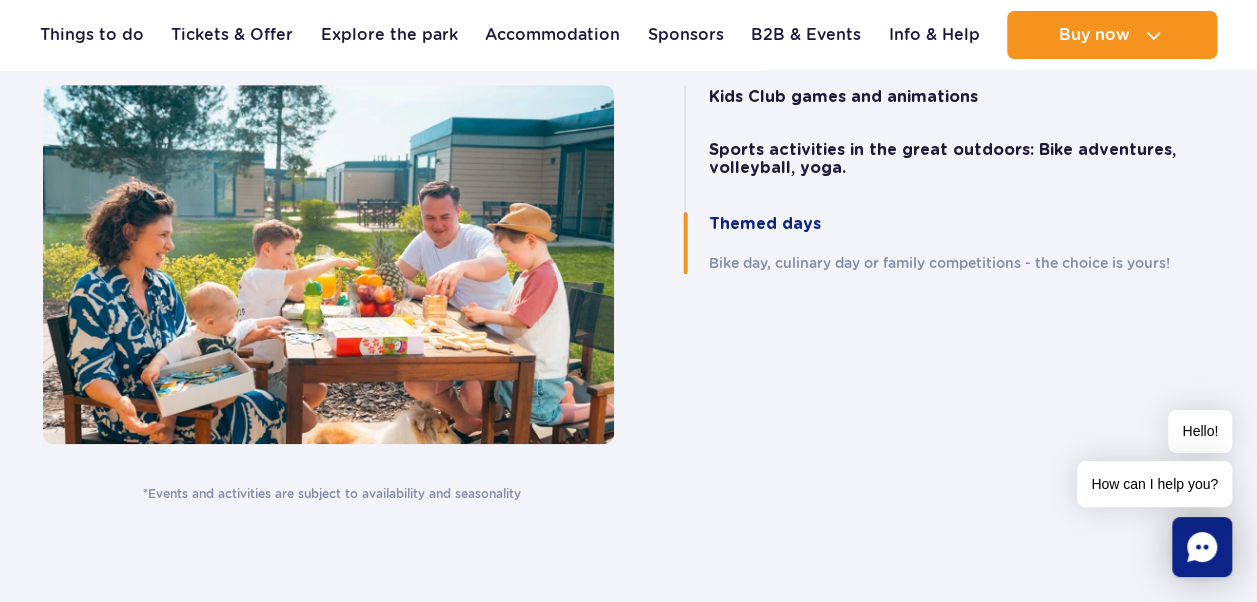 click on "Sports activities in the great outdoors: Bike adventures, volleyball, yoga." at bounding box center [962, 159] 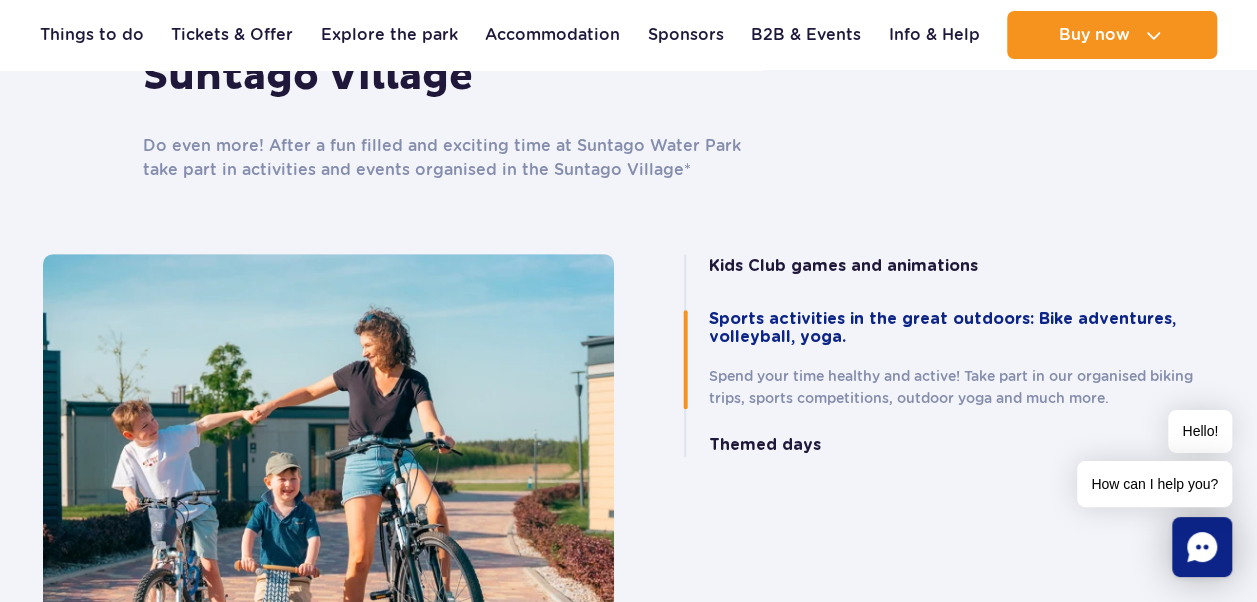 scroll, scrollTop: 4107, scrollLeft: 0, axis: vertical 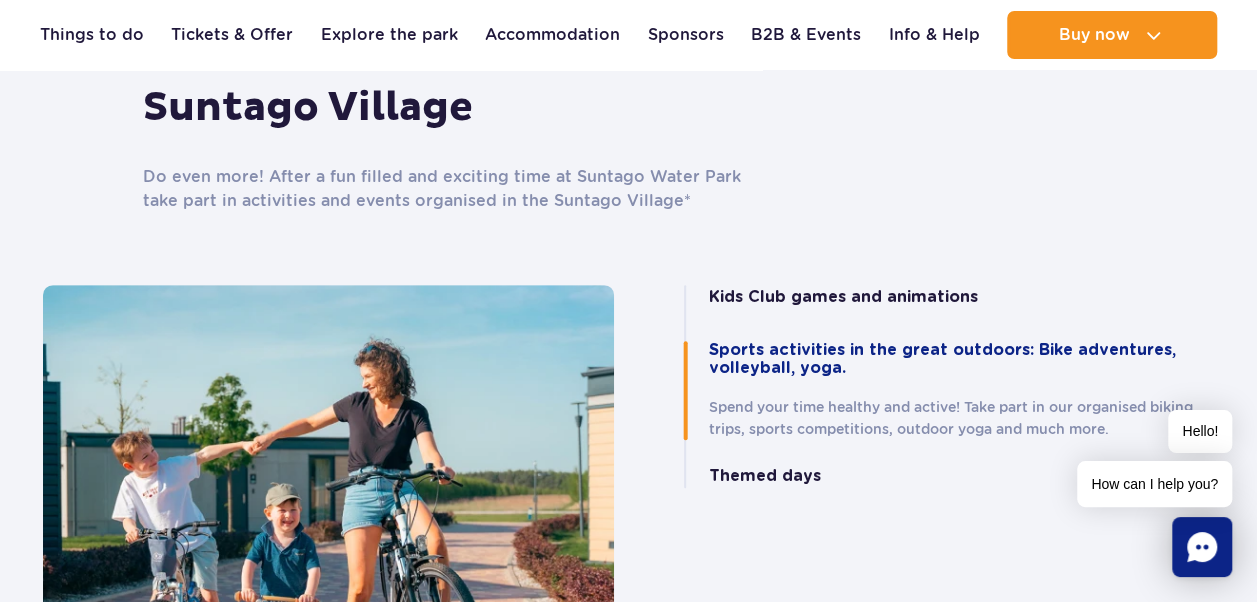 click on "Kids Club games and animations" at bounding box center [843, 297] 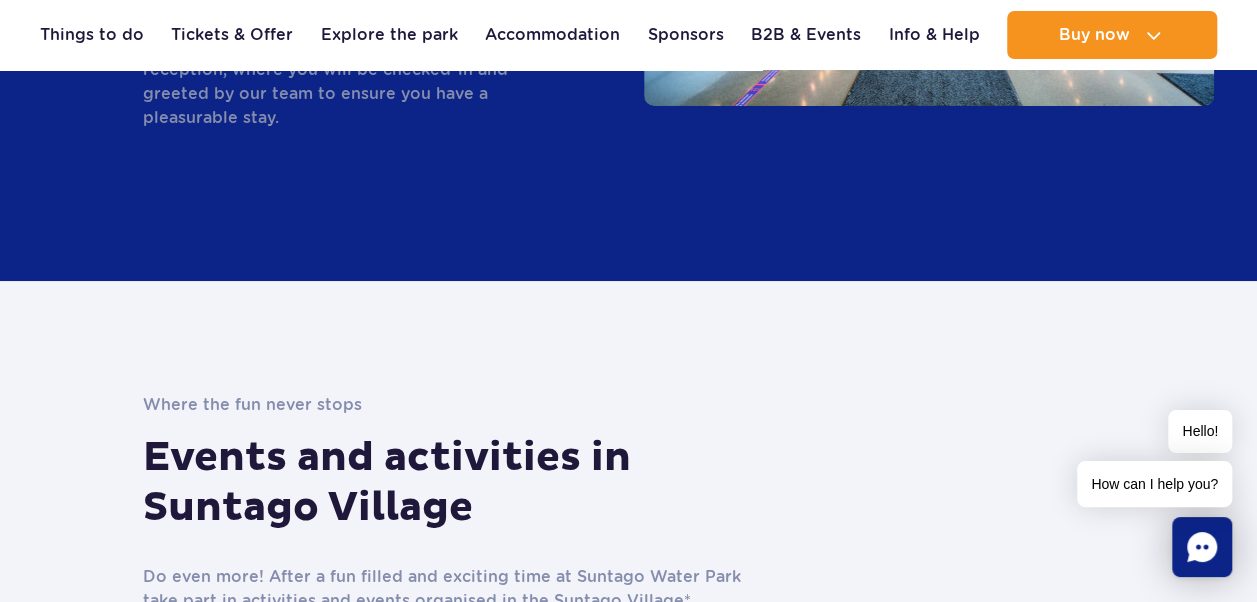 scroll, scrollTop: 3307, scrollLeft: 0, axis: vertical 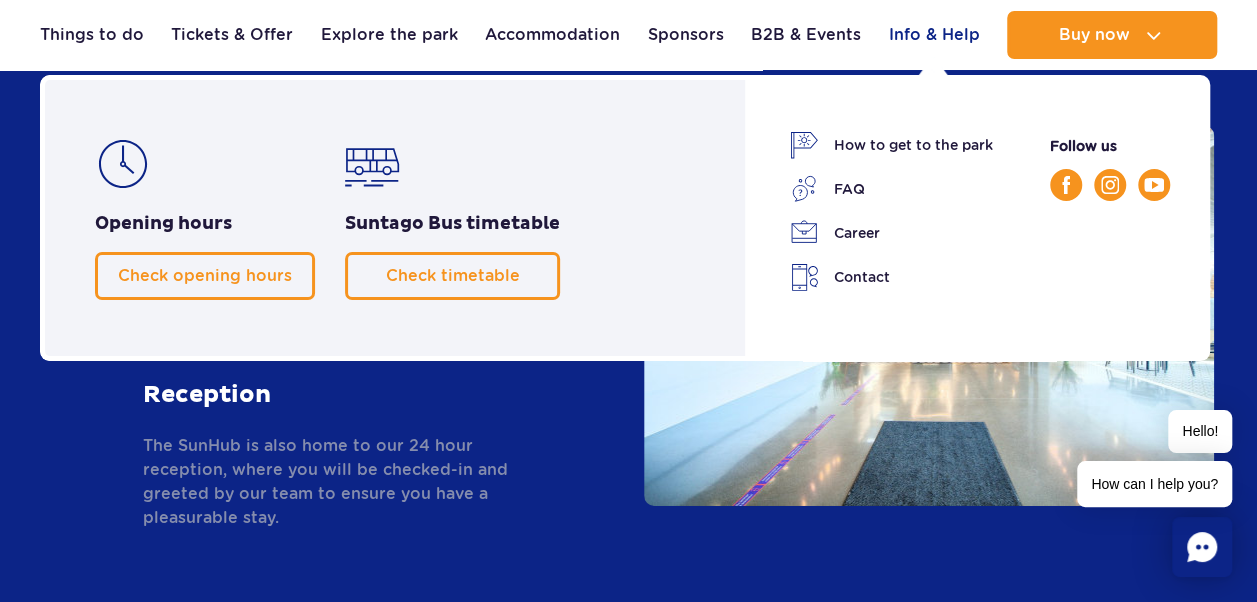 click on "Info & Help" at bounding box center [934, 35] 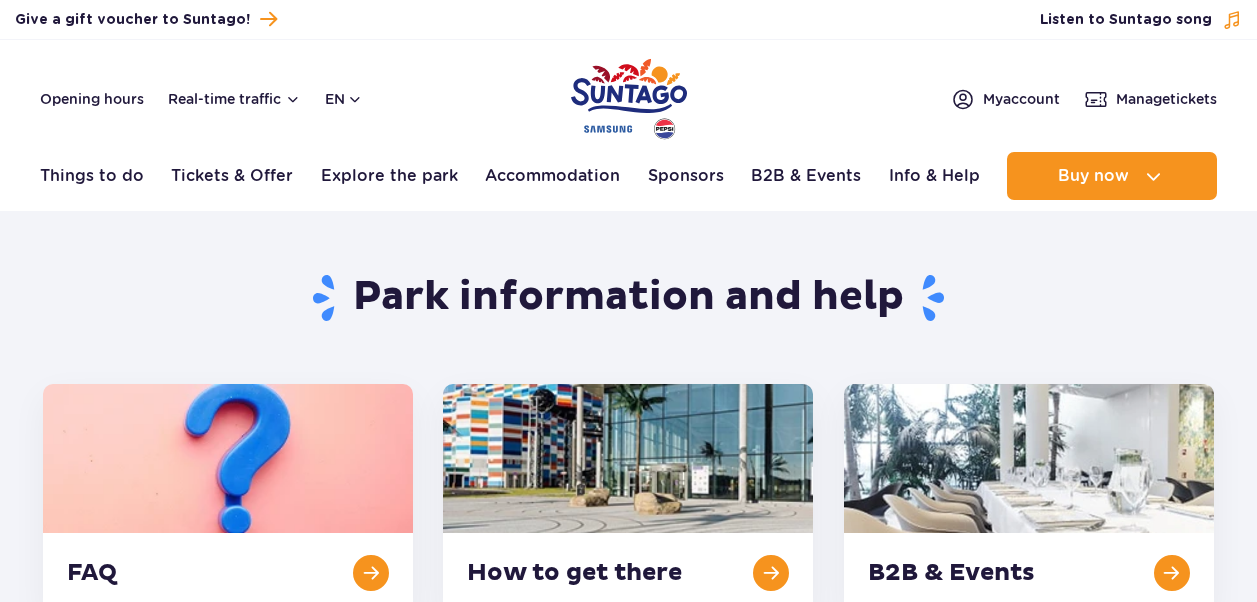 scroll, scrollTop: 0, scrollLeft: 0, axis: both 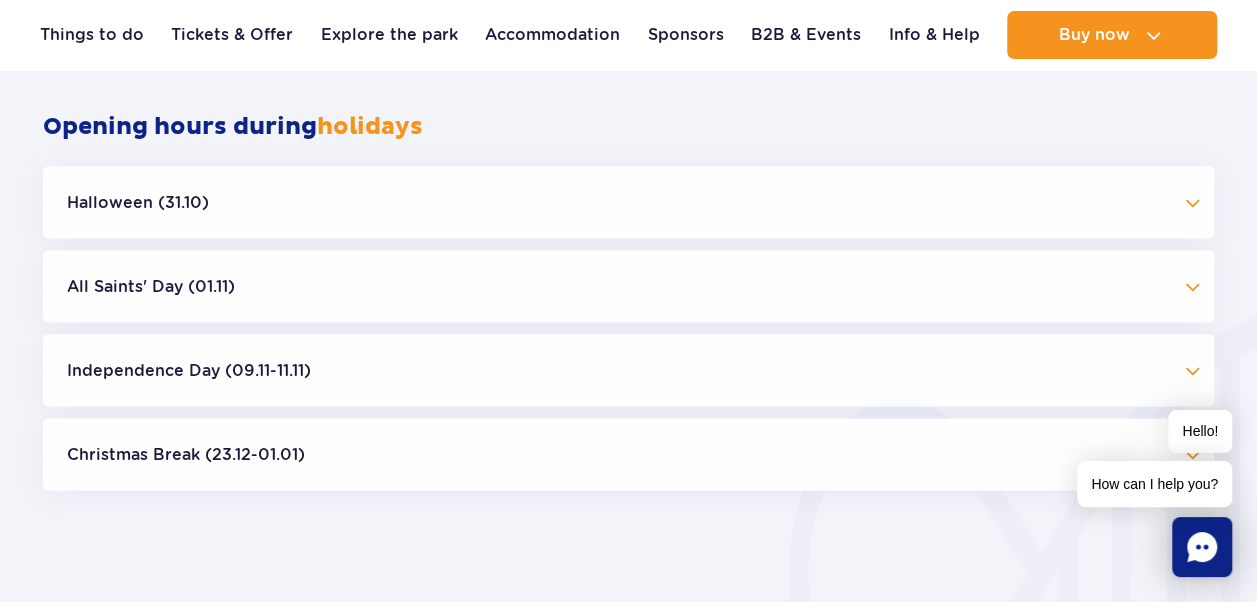 click on "Independence Day (09.11-11.11)" at bounding box center (628, 370) 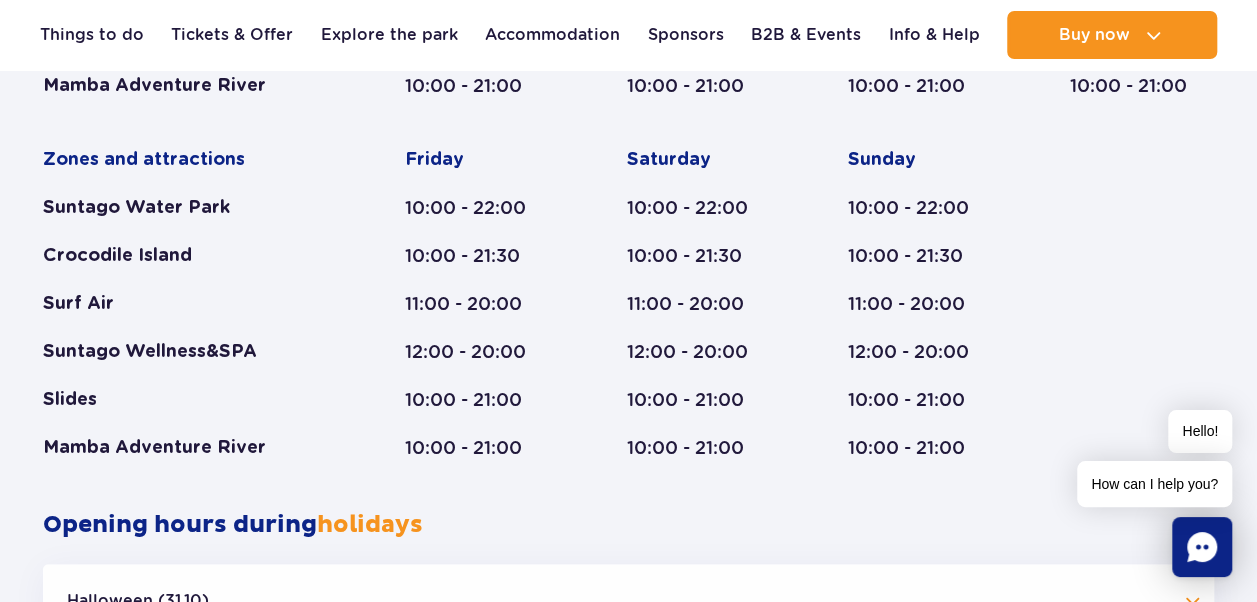 scroll, scrollTop: 1100, scrollLeft: 0, axis: vertical 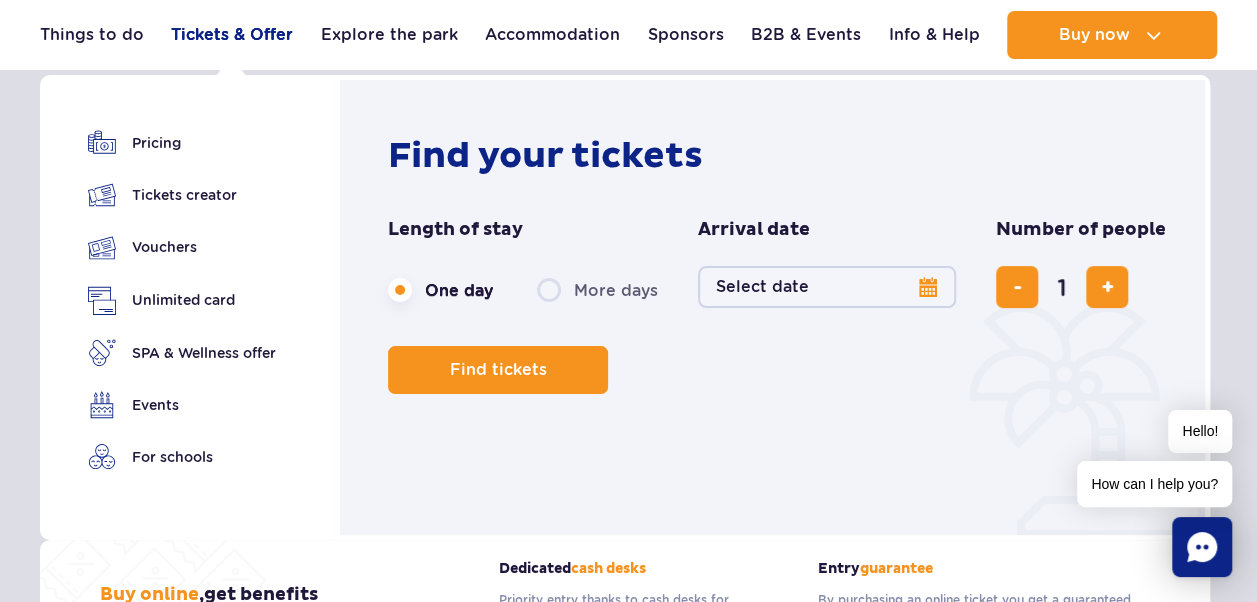 click on "Tickets & Offer" at bounding box center (232, 35) 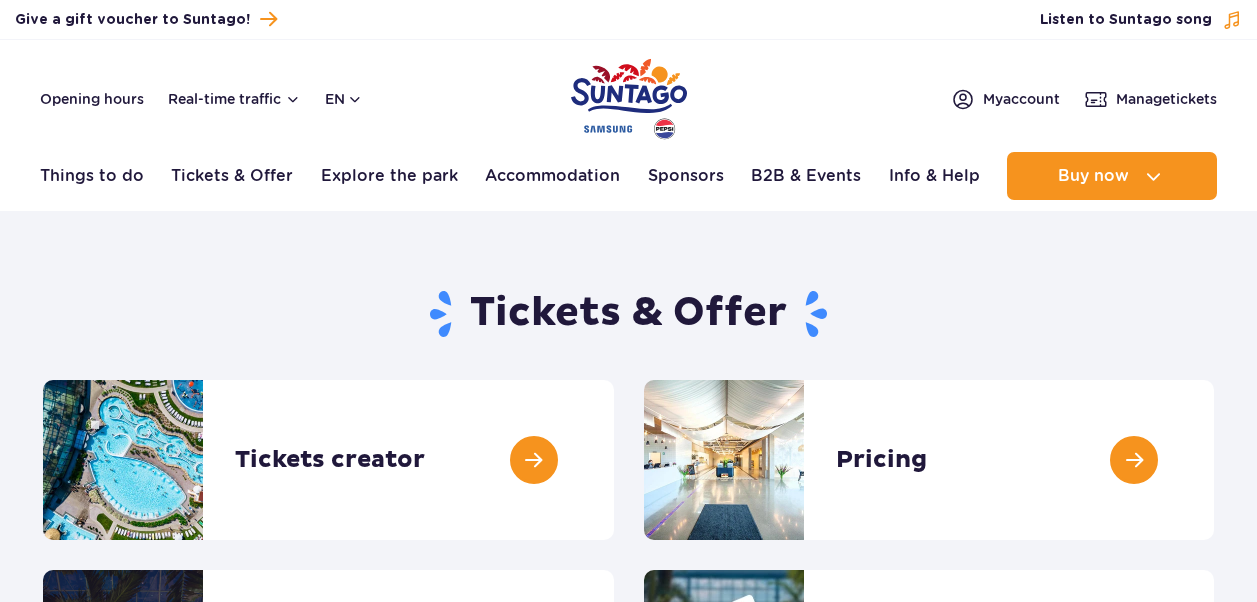 scroll, scrollTop: 0, scrollLeft: 0, axis: both 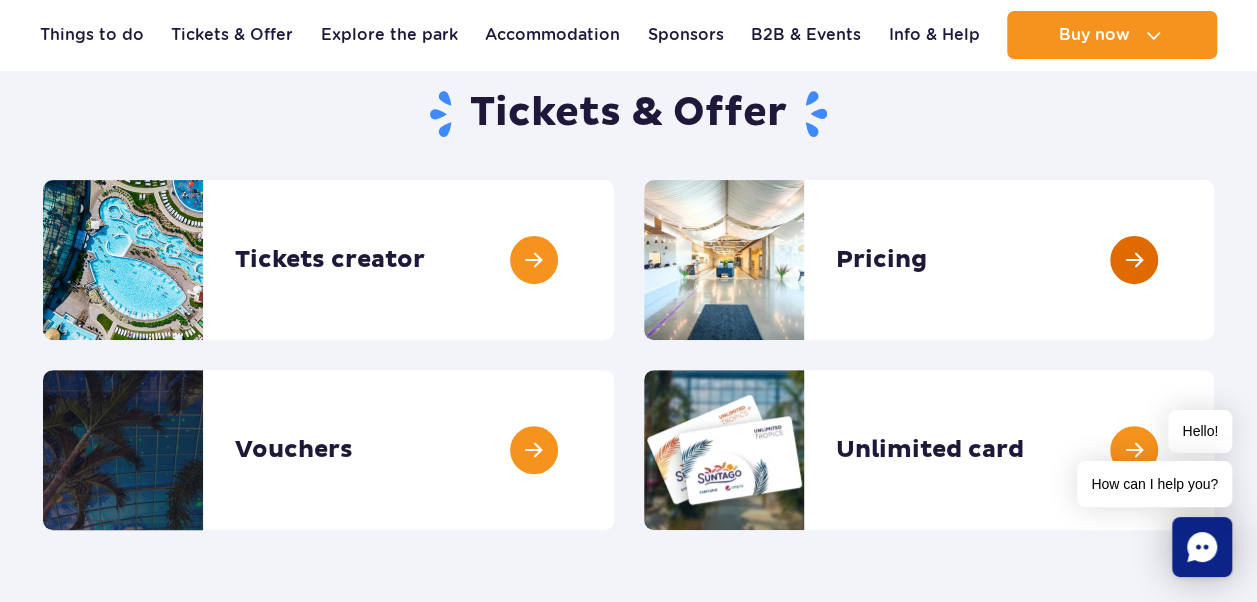 click at bounding box center (1214, 260) 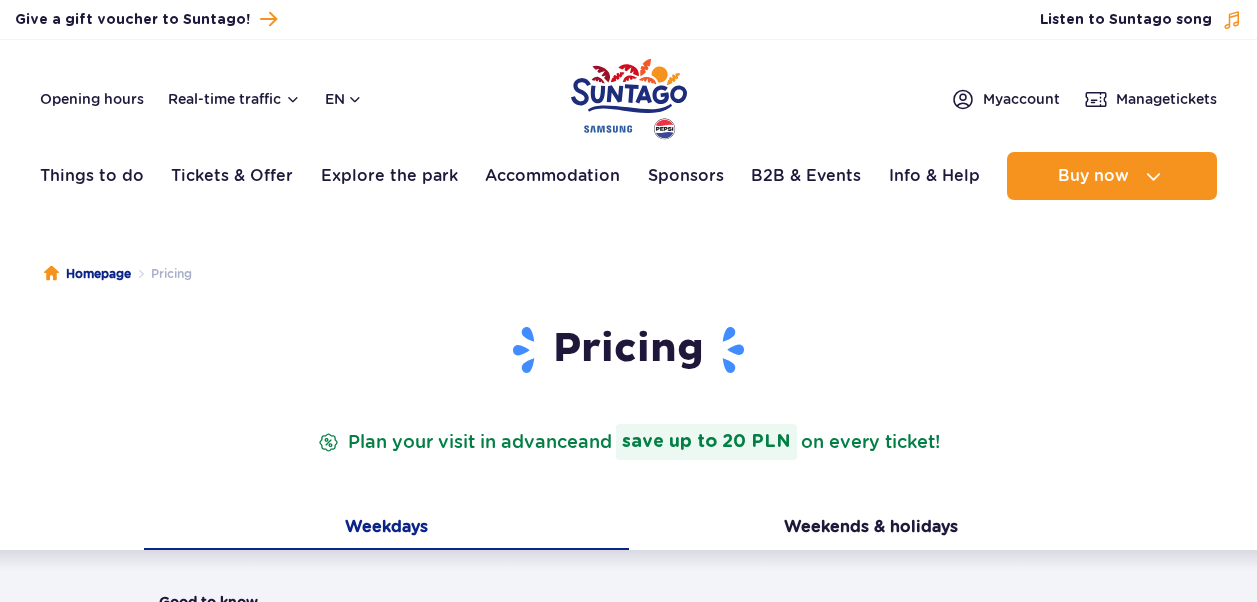 scroll, scrollTop: 0, scrollLeft: 0, axis: both 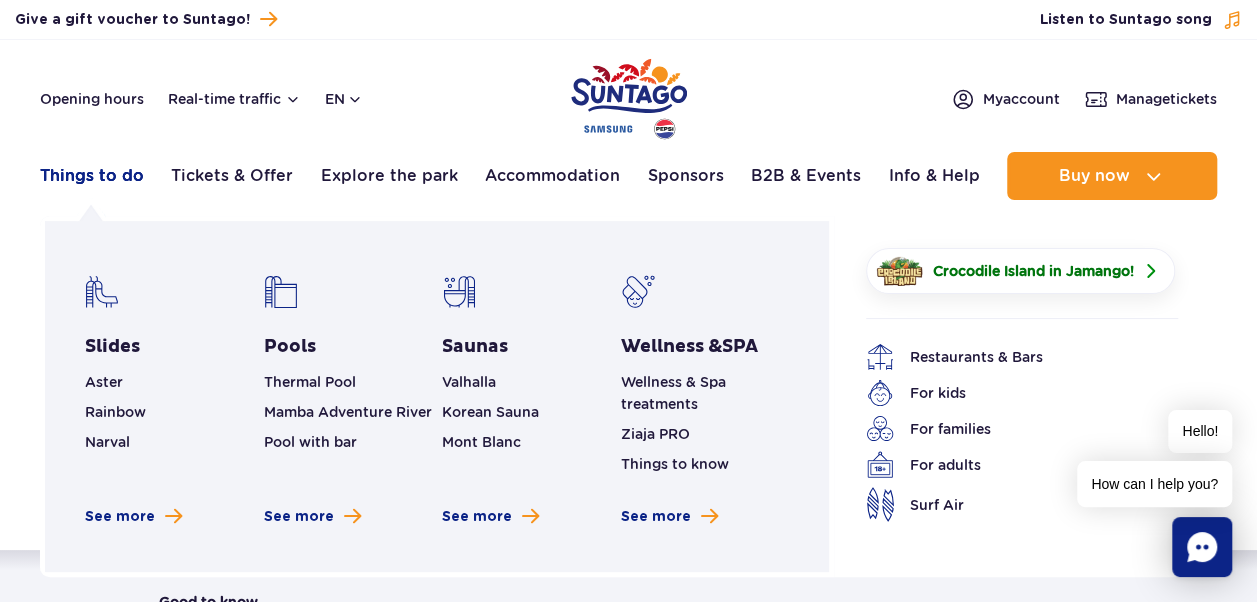 click on "Things to do" at bounding box center [92, 176] 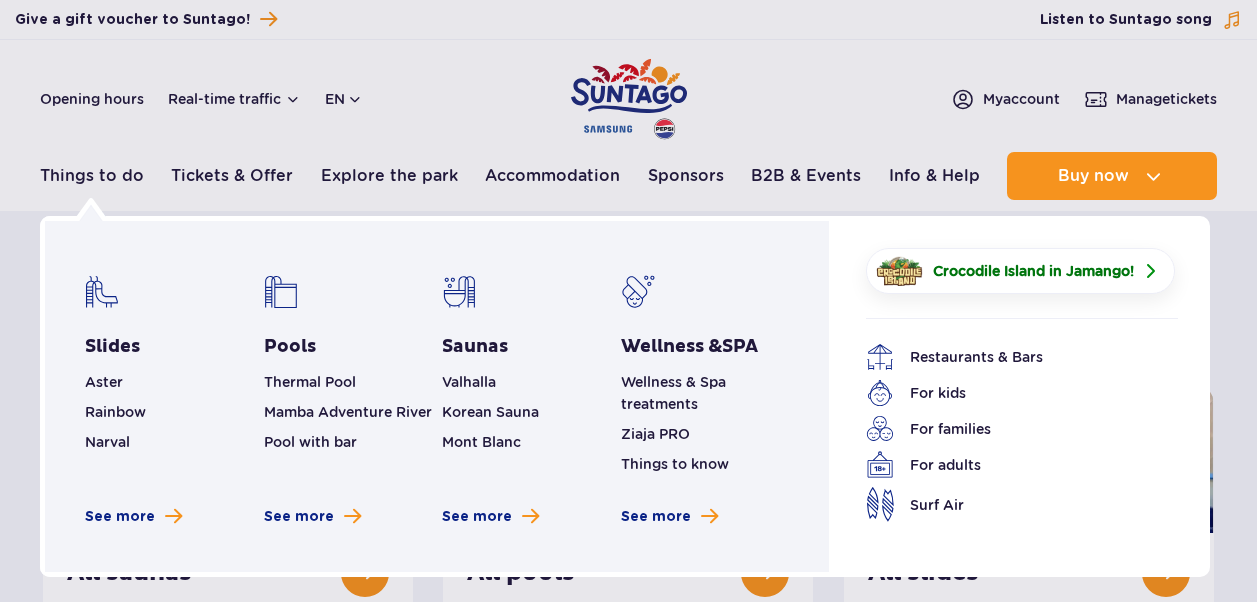 scroll, scrollTop: 0, scrollLeft: 0, axis: both 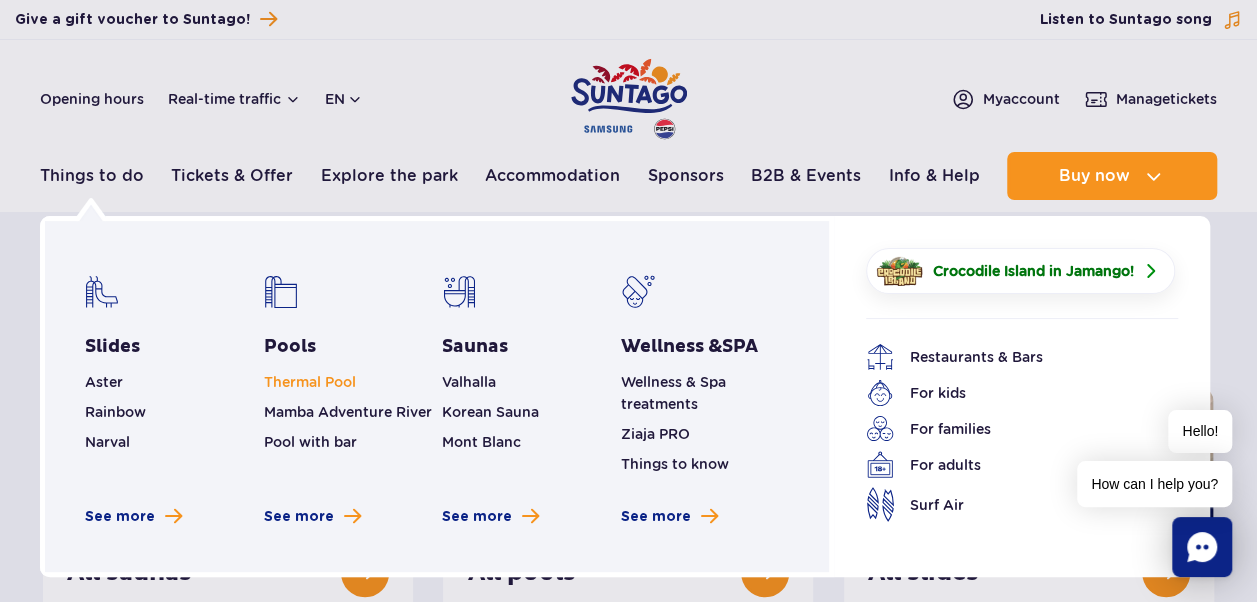 click on "Thermal Pool" at bounding box center [310, 382] 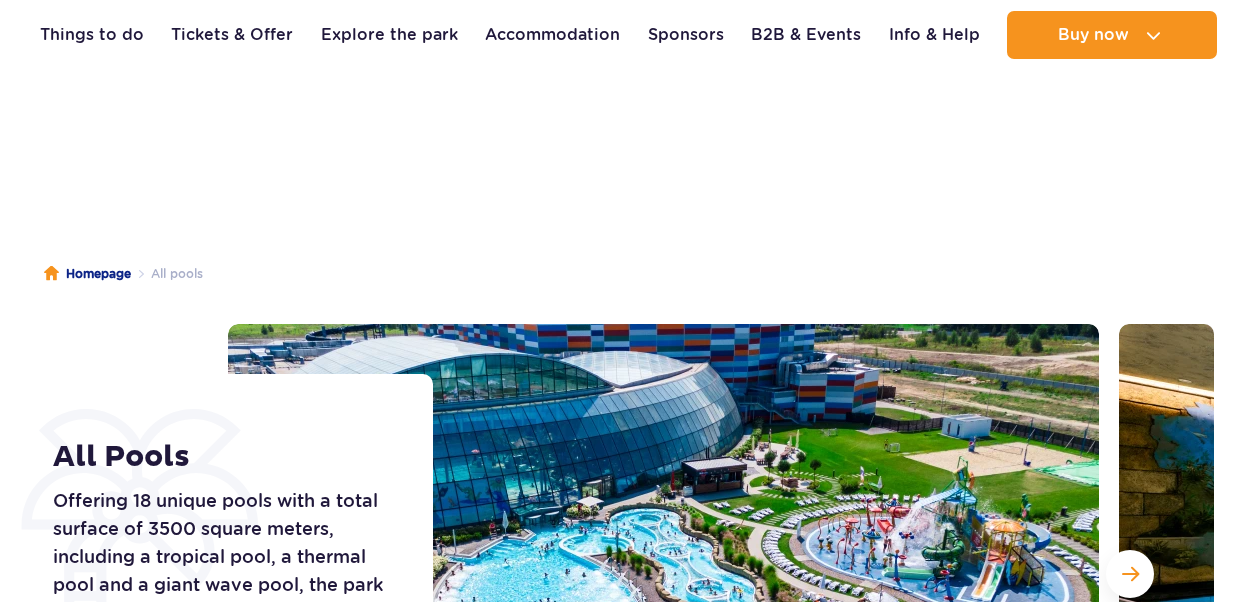 scroll, scrollTop: 992, scrollLeft: 0, axis: vertical 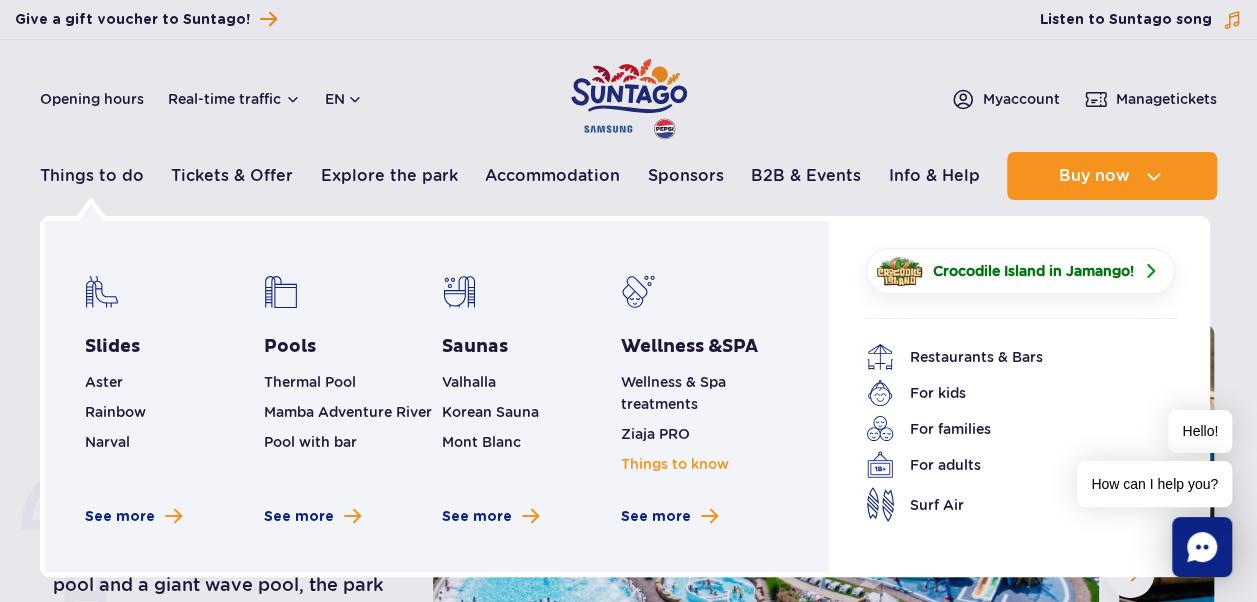 click on "Things to know" at bounding box center (675, 464) 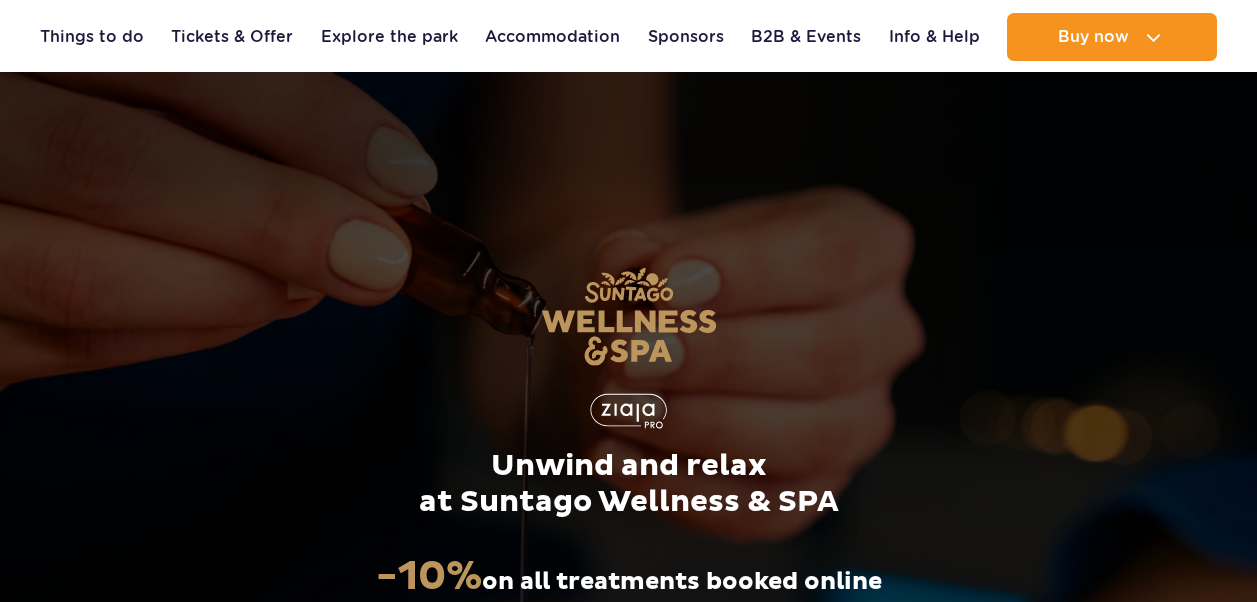 scroll, scrollTop: 3255, scrollLeft: 0, axis: vertical 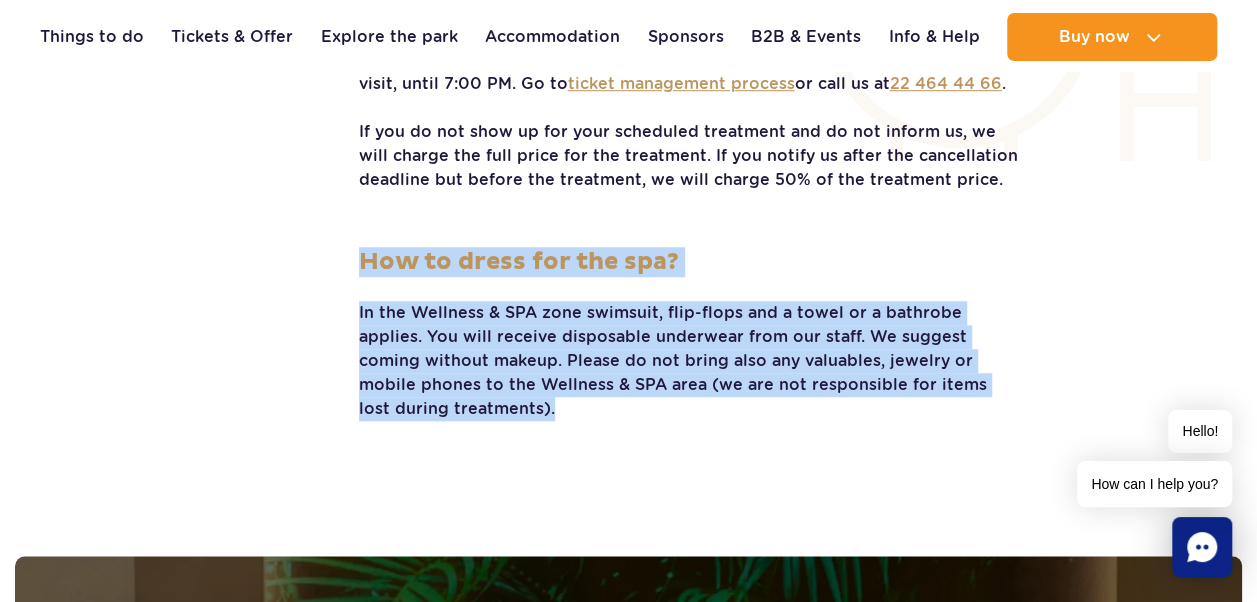 drag, startPoint x: 358, startPoint y: 256, endPoint x: 1029, endPoint y: 398, distance: 685.8608 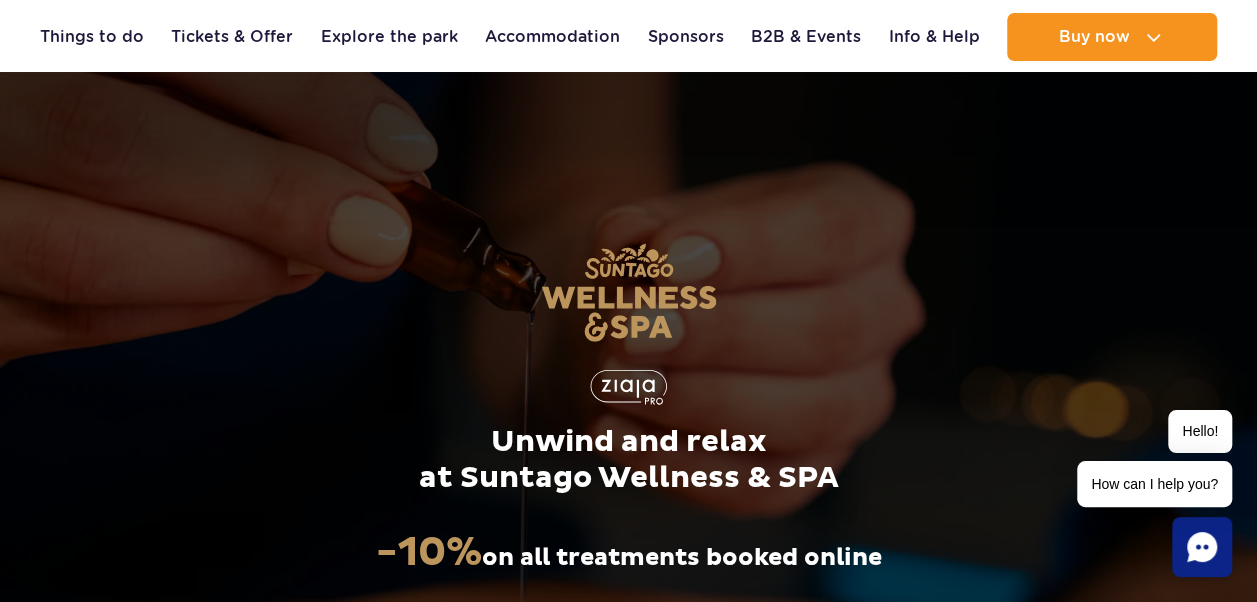 scroll, scrollTop: 0, scrollLeft: 0, axis: both 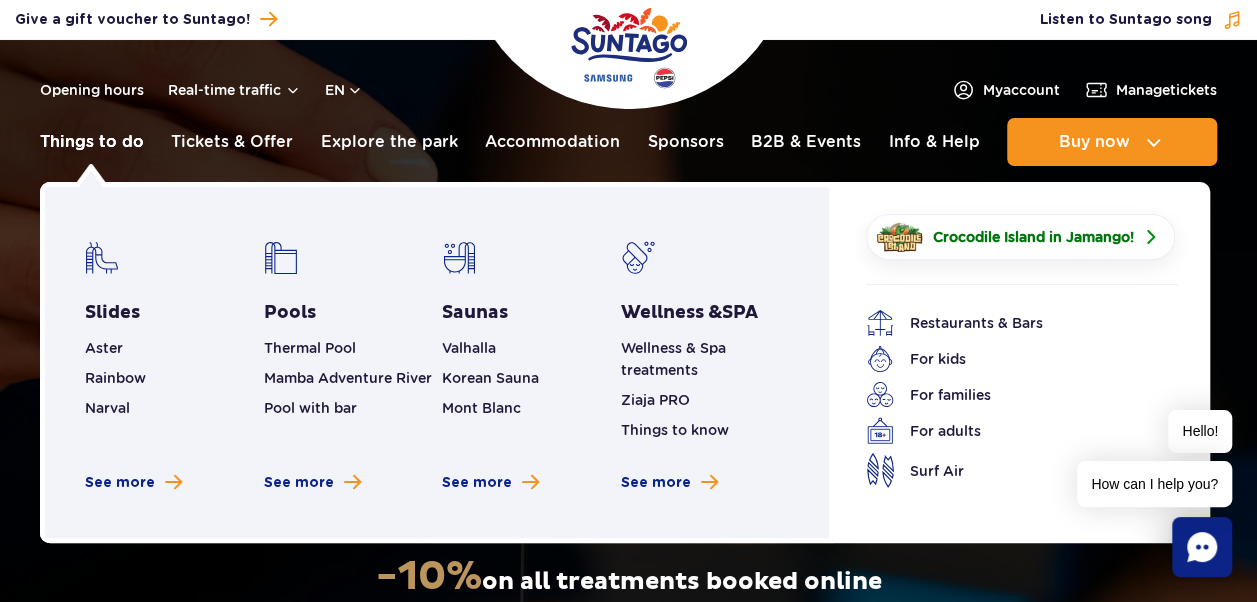click on "Things to do" at bounding box center (92, 142) 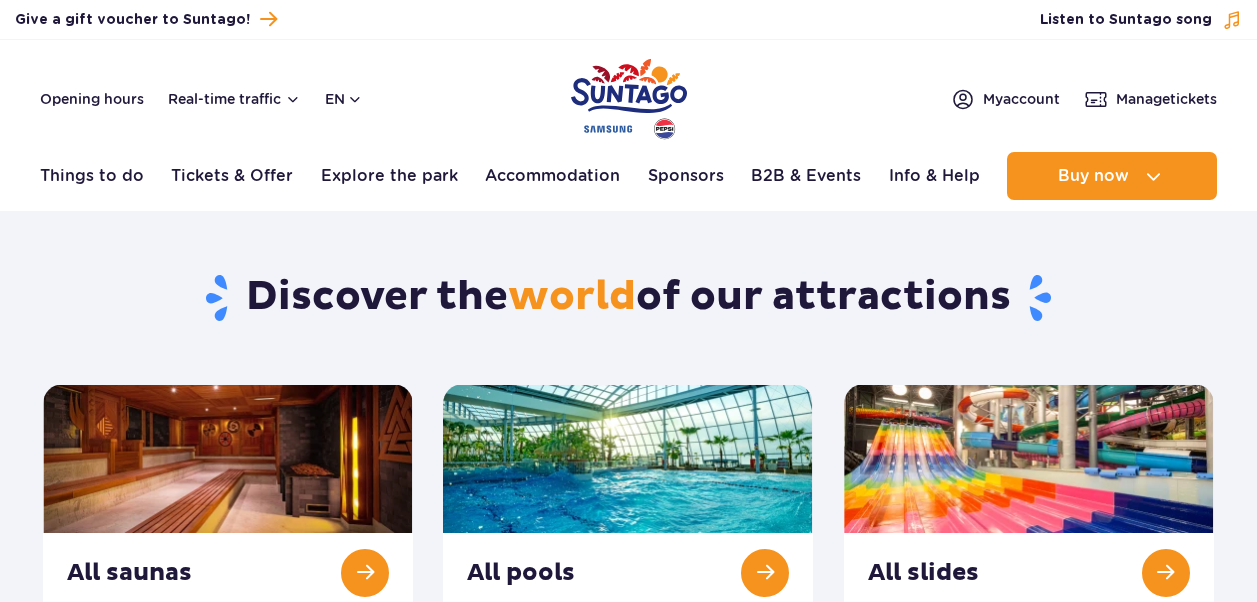 scroll, scrollTop: 0, scrollLeft: 0, axis: both 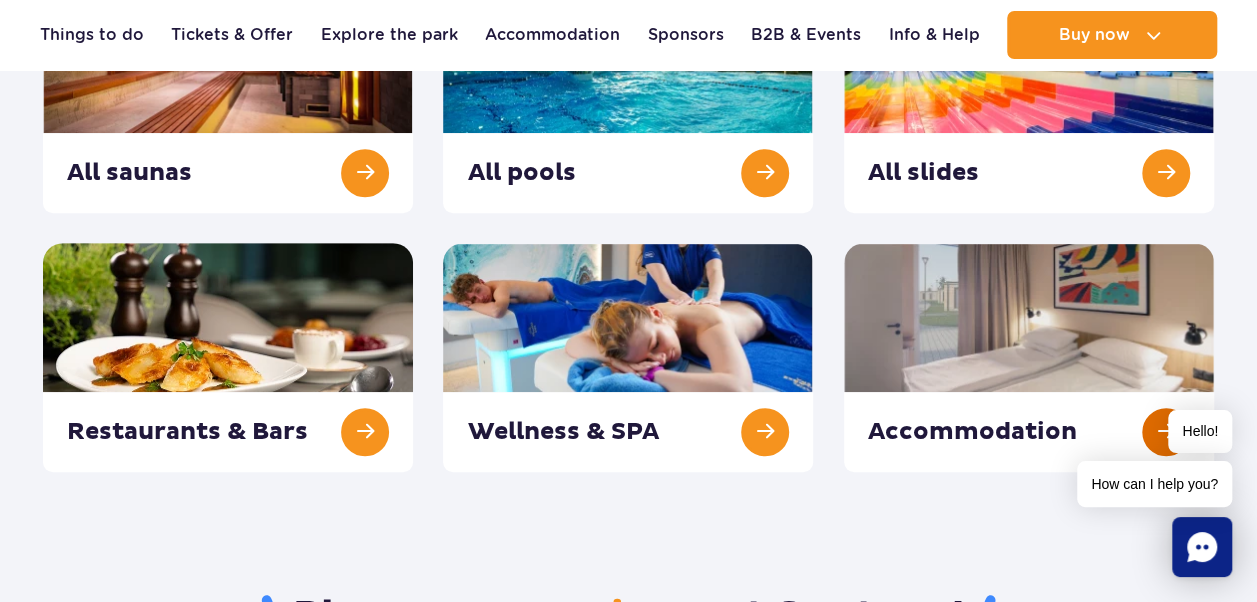 click at bounding box center [1029, 357] 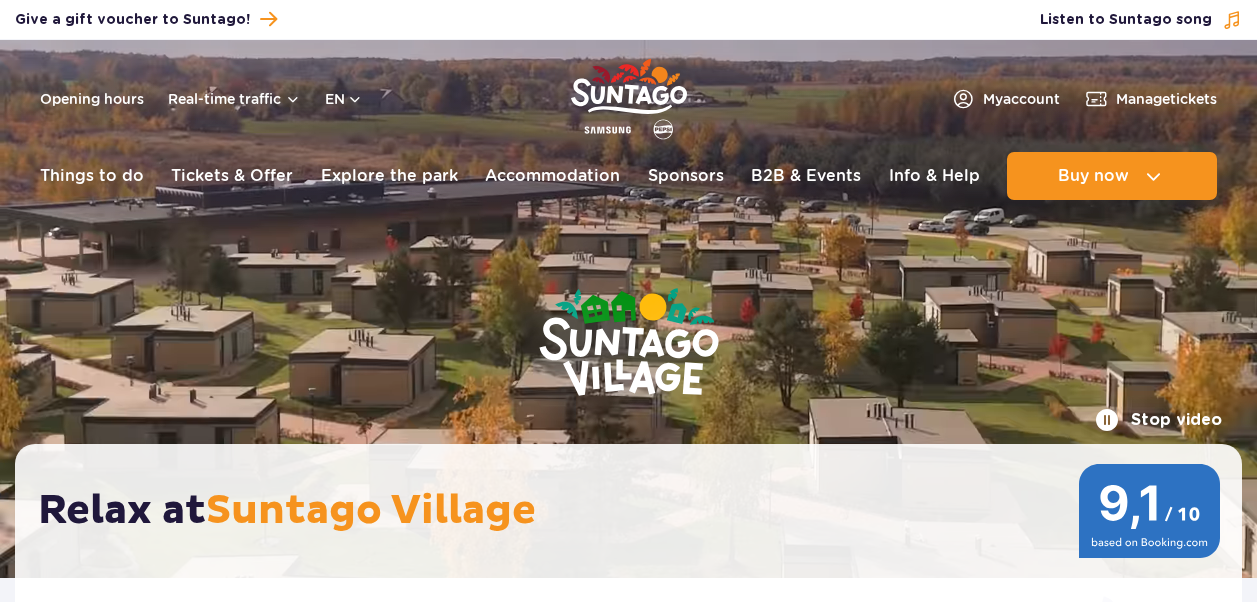 scroll, scrollTop: 0, scrollLeft: 0, axis: both 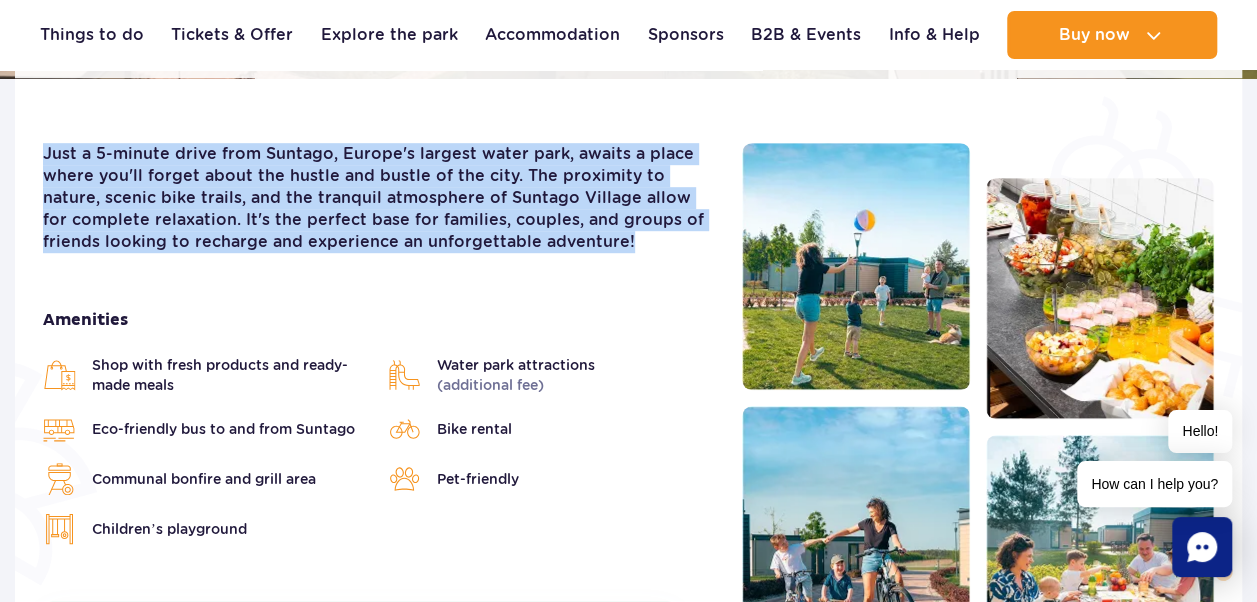 drag, startPoint x: 44, startPoint y: 152, endPoint x: 628, endPoint y: 244, distance: 591.20215 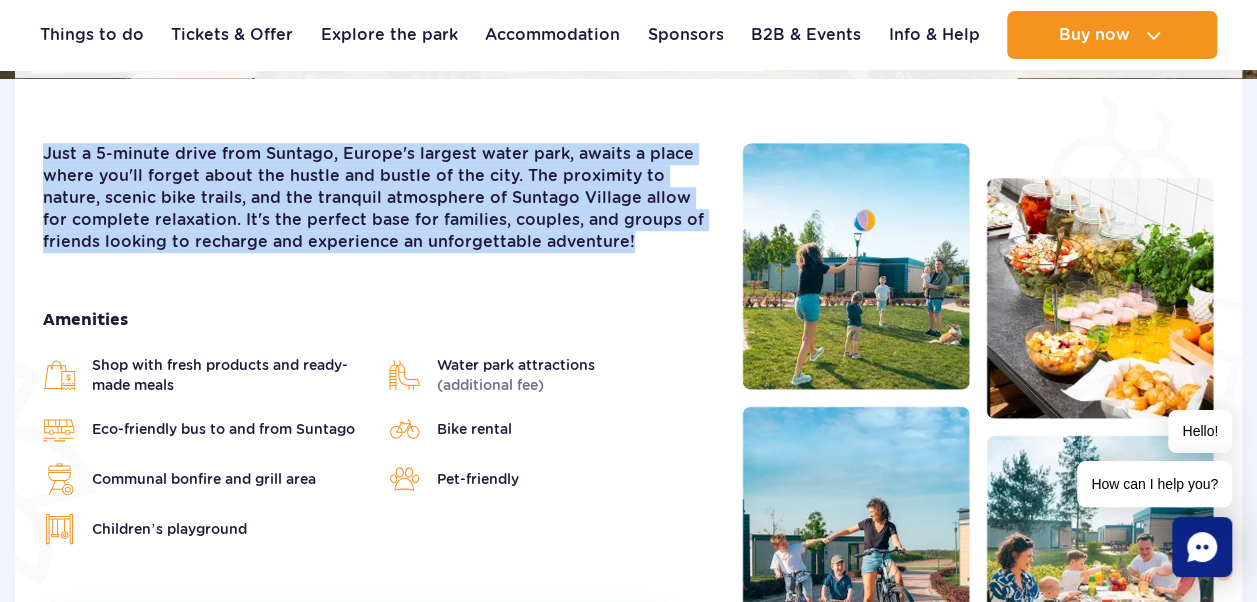 click on "Just a 5-minute drive from Suntago, Europe's largest water park, awaits a place where you'll forget about the hustle and bustle of the city. The proximity to nature, scenic bike trails, and the tranquil atmosphere of Suntago Village allow for complete relaxation. It's the perfect base for families, couples, and groups of friends looking to recharge and experience an unforgettable adventure!" at bounding box center (377, 198) 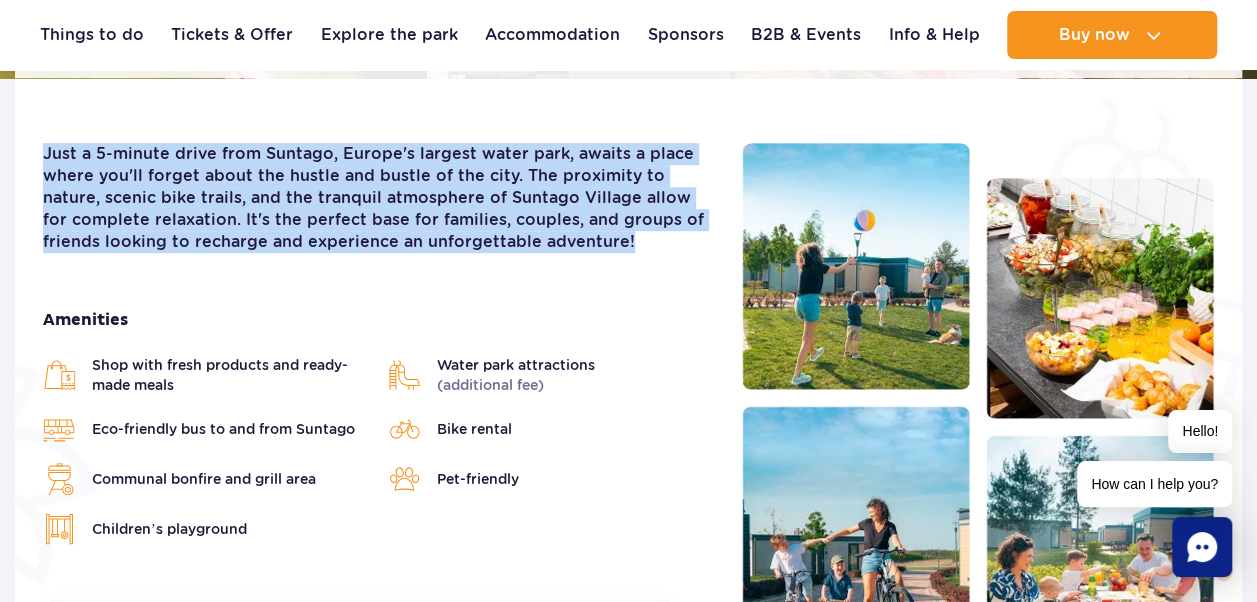 drag, startPoint x: 628, startPoint y: 244, endPoint x: 525, endPoint y: 218, distance: 106.23088 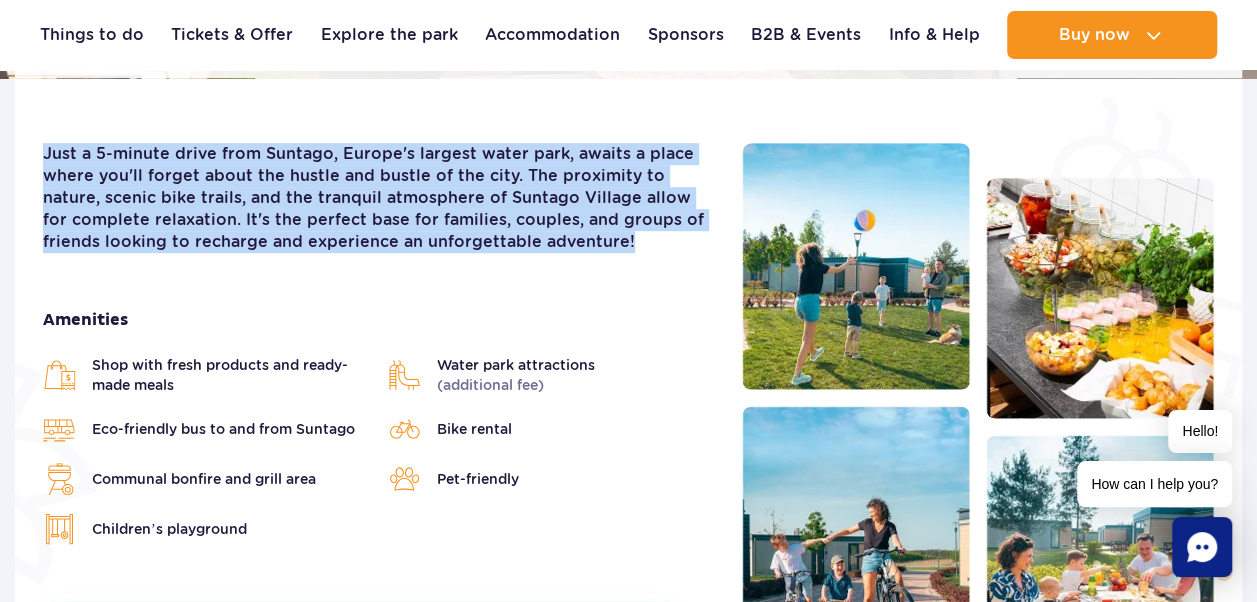 copy on "Just a 5-minute drive from Suntago, Europe's largest water park, awaits a place where you'll forget about the hustle and bustle of the city. The proximity to nature, scenic bike trails, and the tranquil atmosphere of Suntago Village allow for complete relaxation. It's the perfect base for families, couples, and groups of friends looking to recharge and experience an unforgettable adventure!" 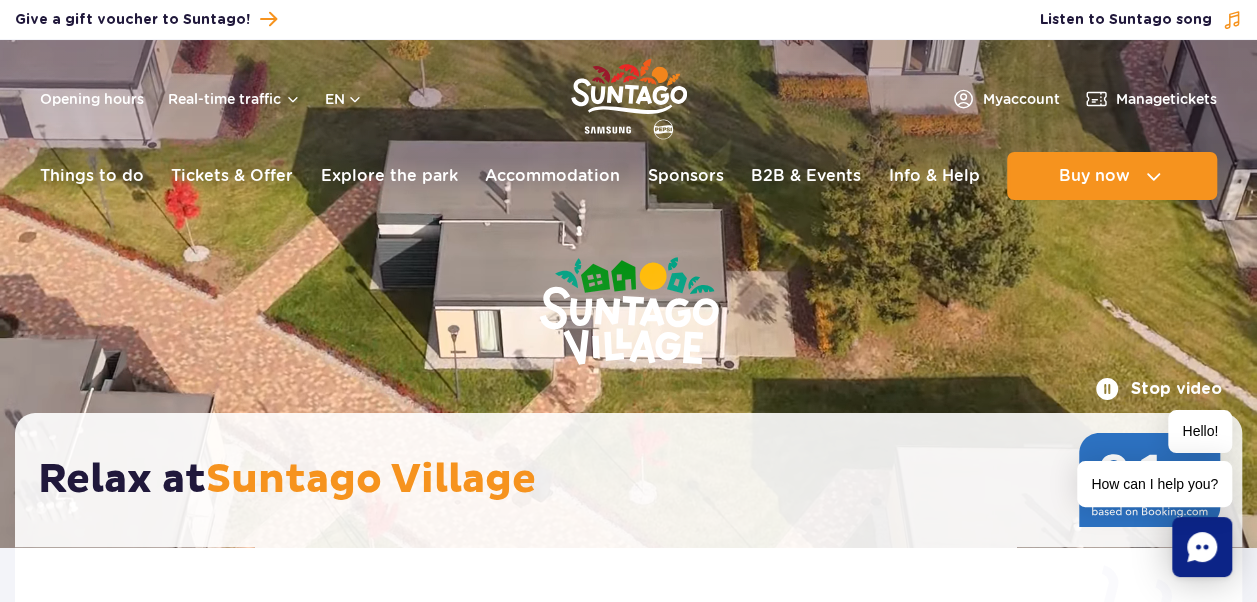 scroll, scrollTop: 0, scrollLeft: 0, axis: both 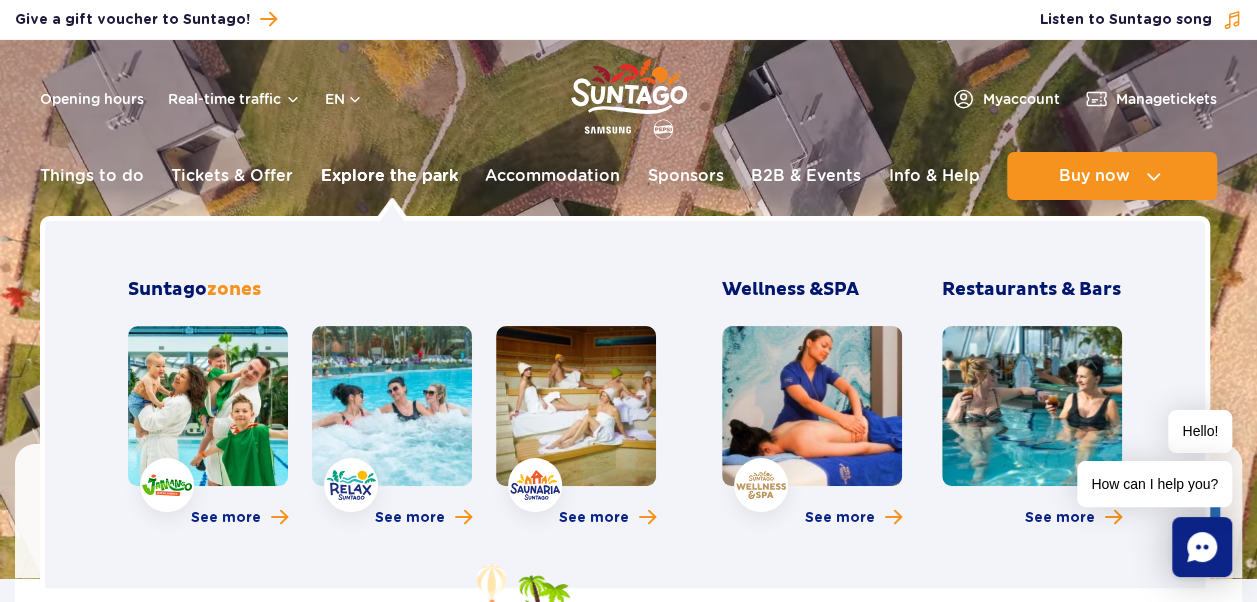 click on "Explore the park" at bounding box center [389, 176] 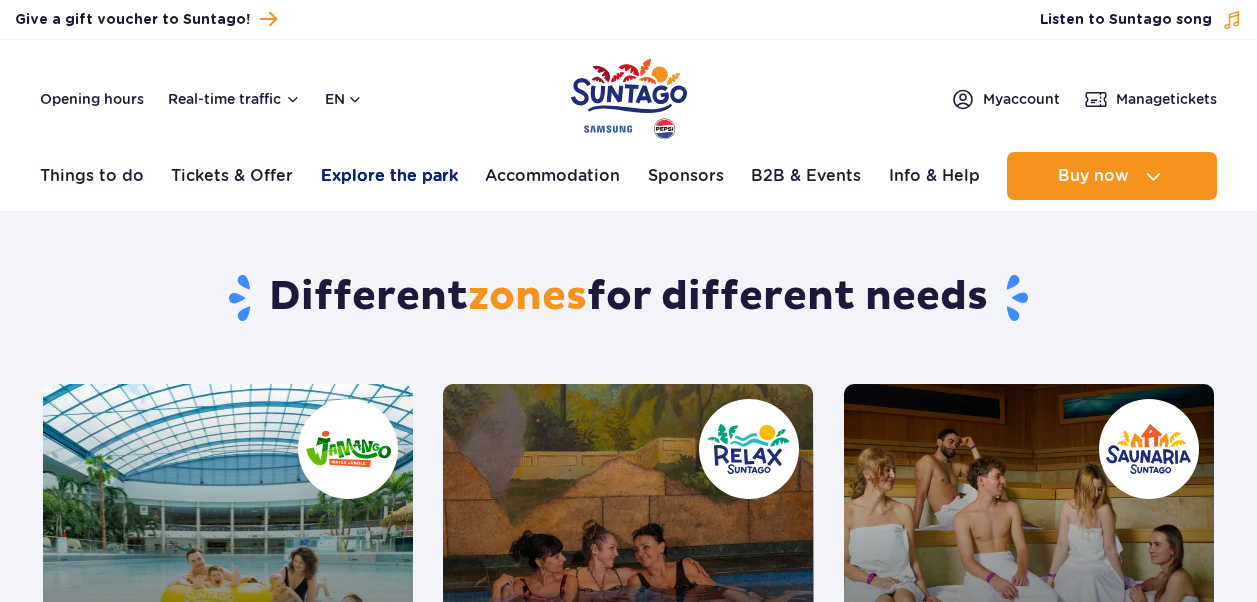 scroll, scrollTop: 0, scrollLeft: 0, axis: both 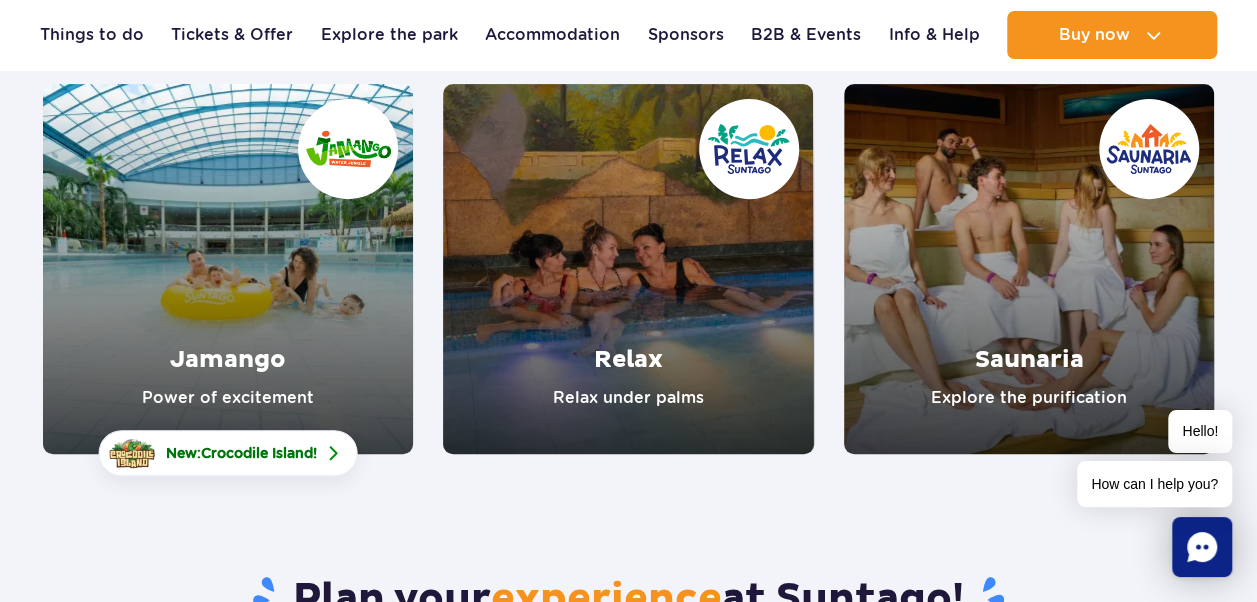 click at bounding box center [228, 269] 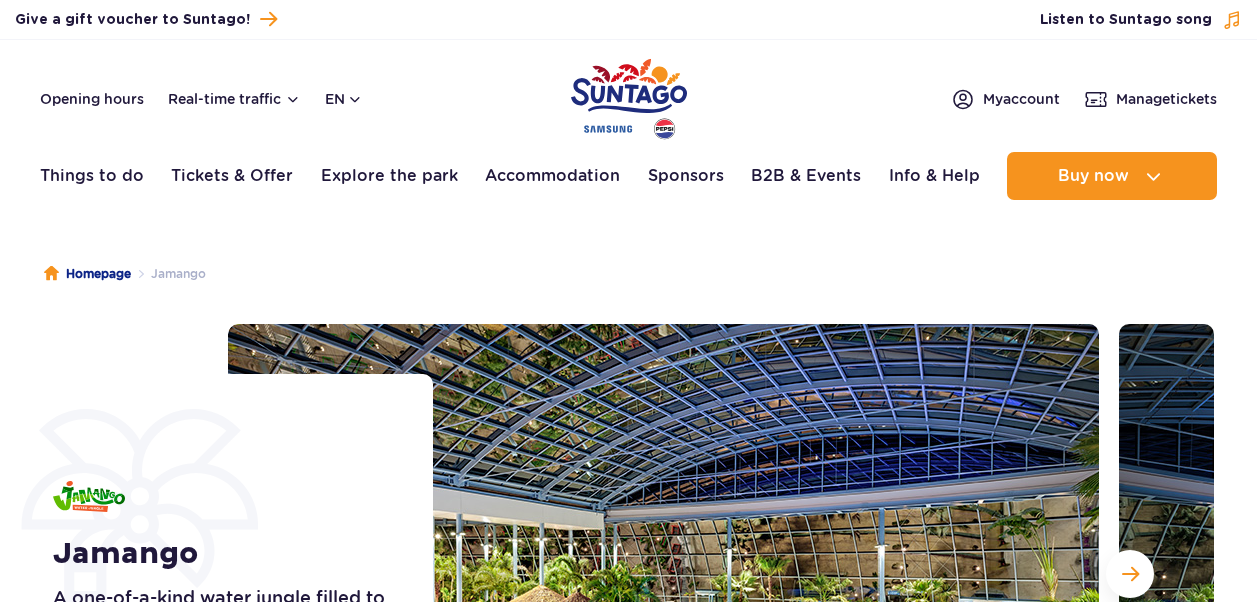 scroll, scrollTop: 0, scrollLeft: 0, axis: both 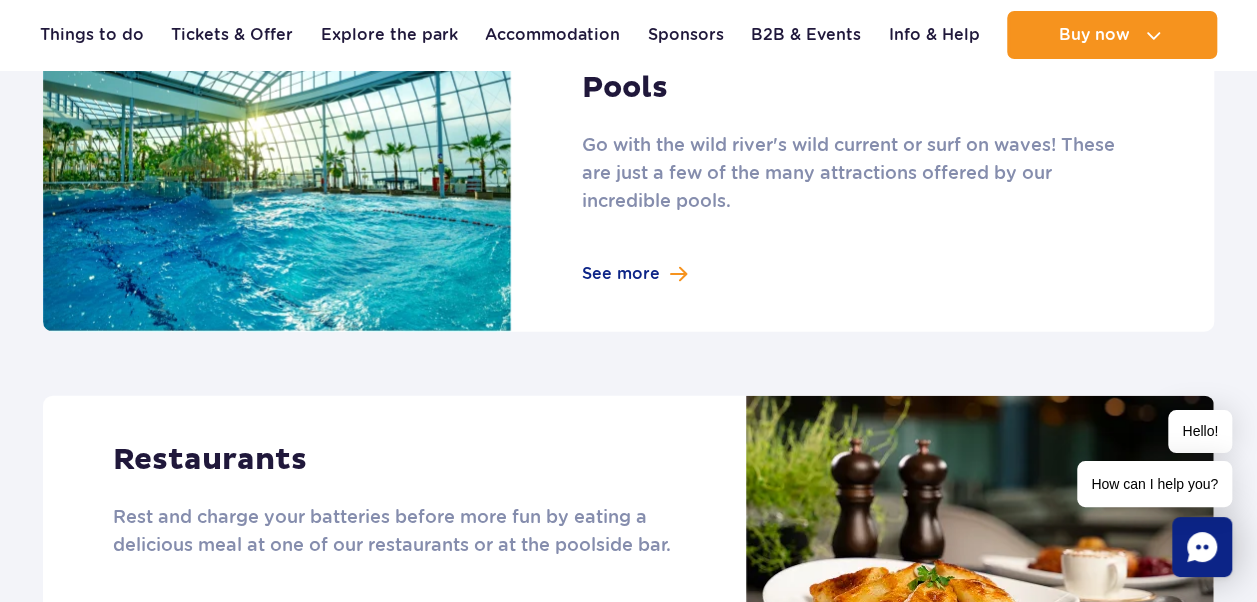 click at bounding box center (628, 178) 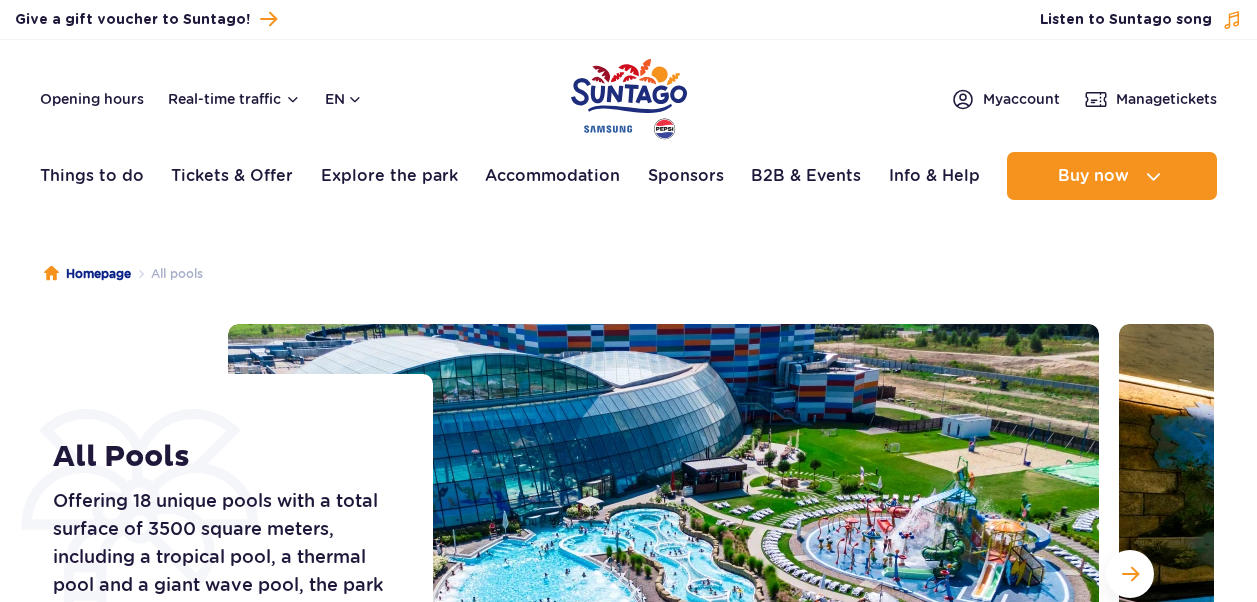 scroll, scrollTop: 0, scrollLeft: 0, axis: both 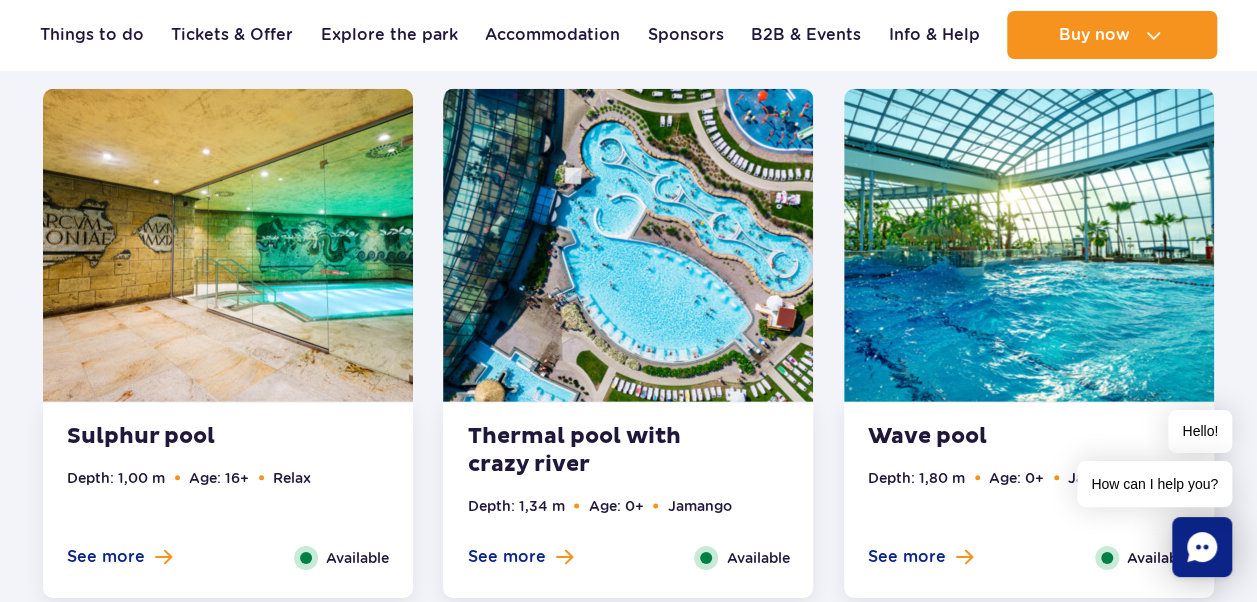 click at bounding box center [628, 245] 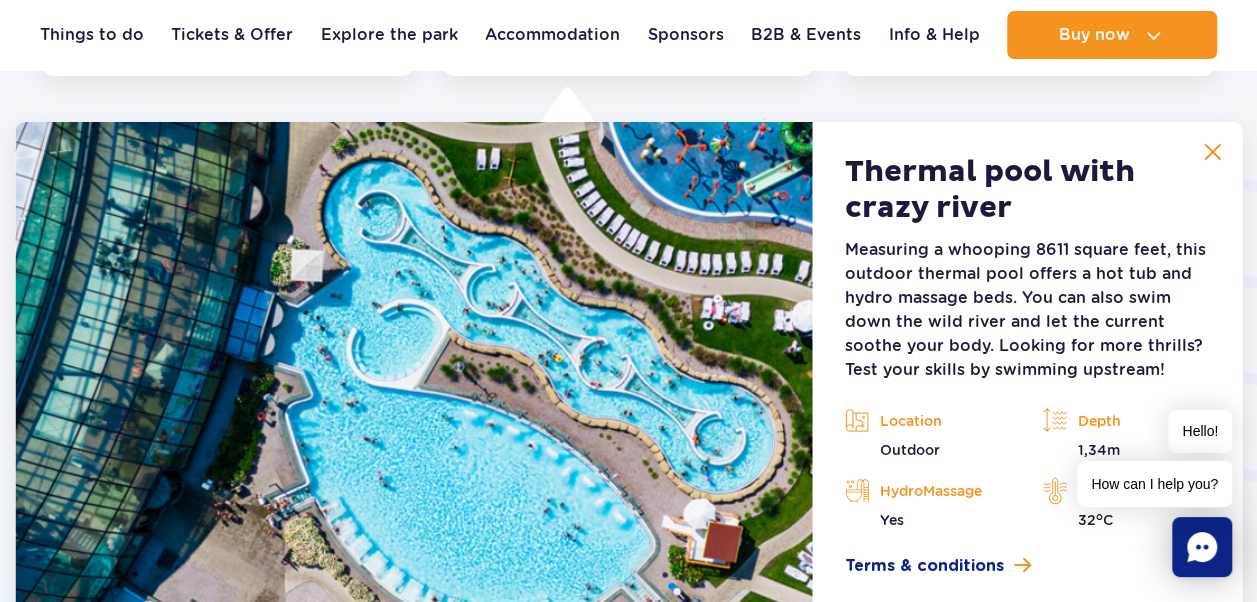 scroll, scrollTop: 3323, scrollLeft: 0, axis: vertical 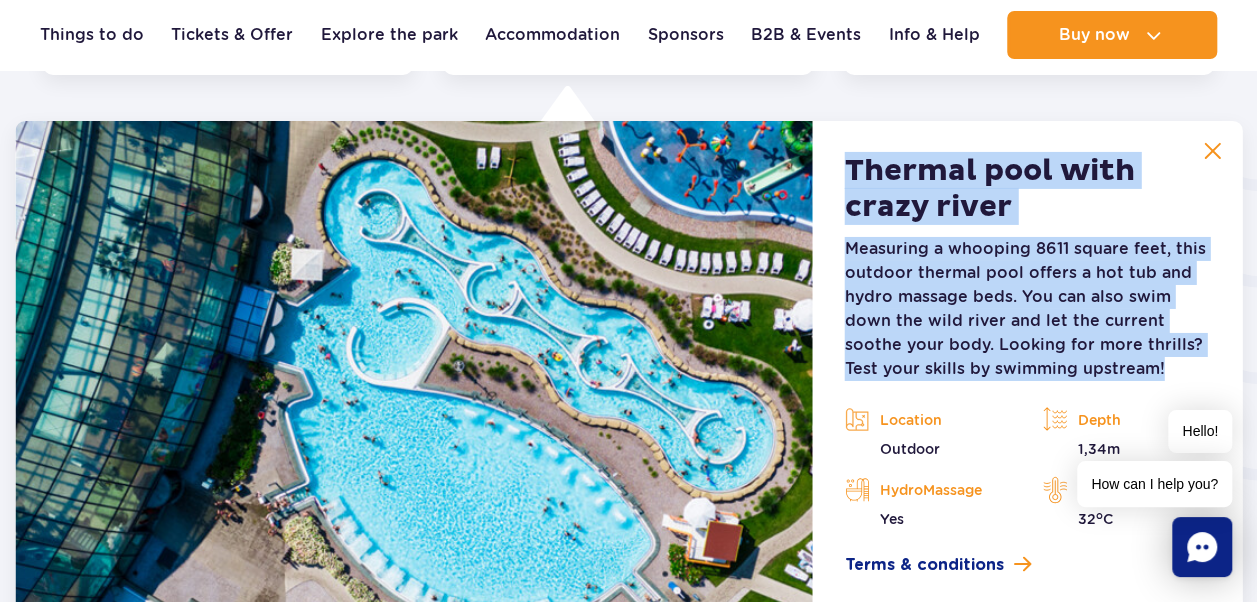 drag, startPoint x: 852, startPoint y: 161, endPoint x: 1115, endPoint y: 375, distance: 339.06488 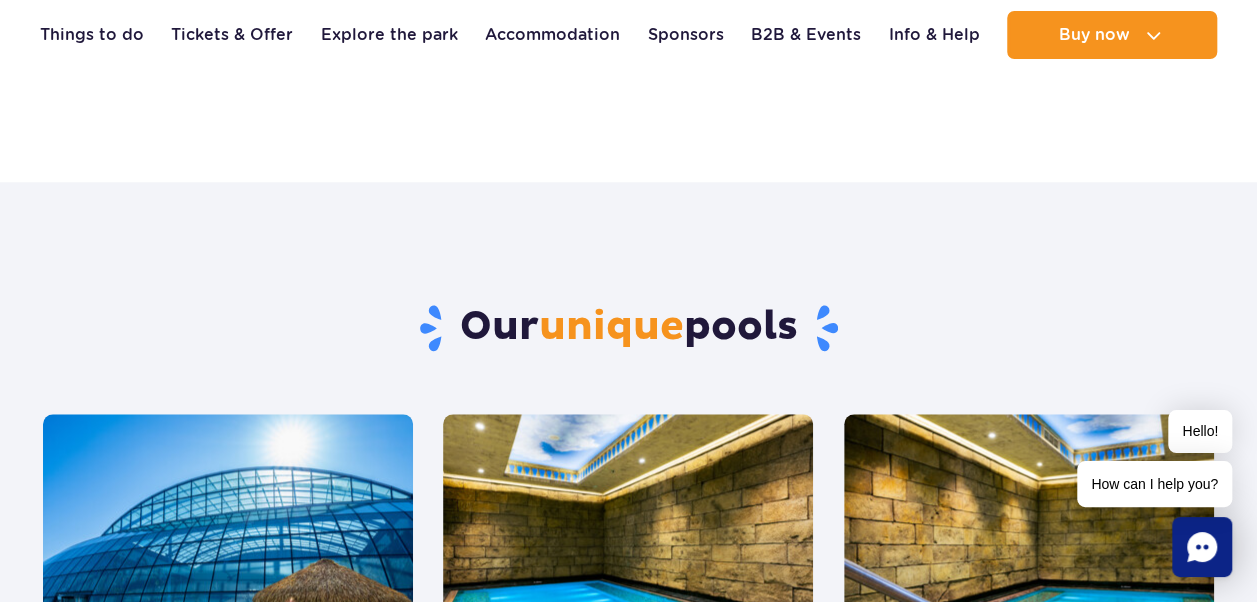 scroll, scrollTop: 823, scrollLeft: 0, axis: vertical 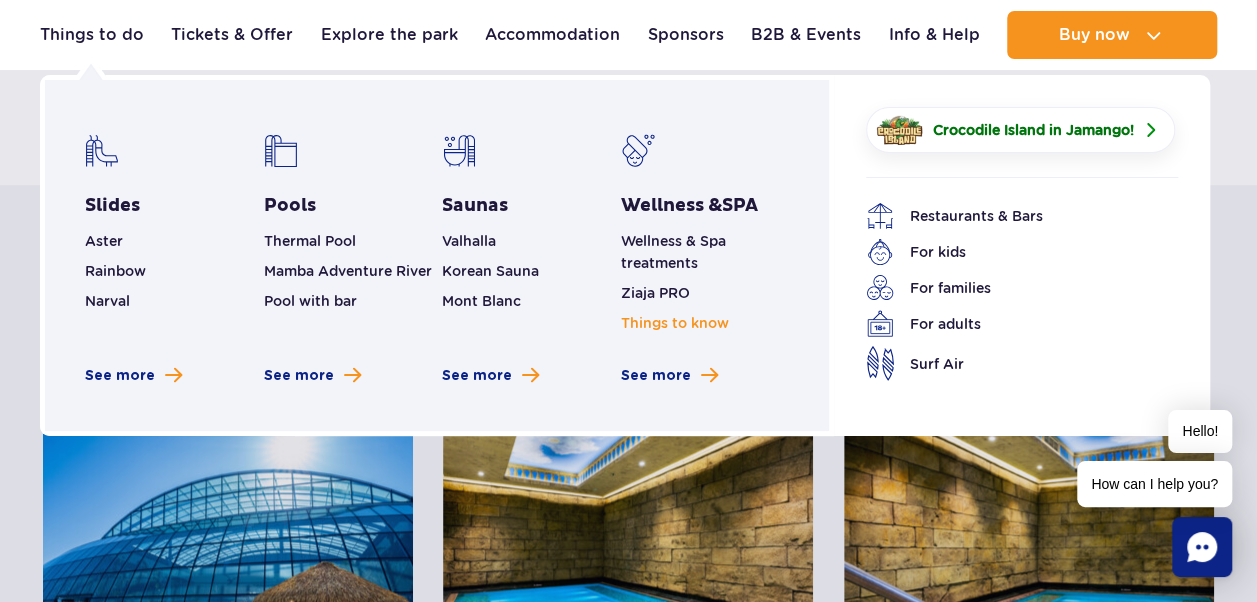 click on "Things to know" at bounding box center (675, 323) 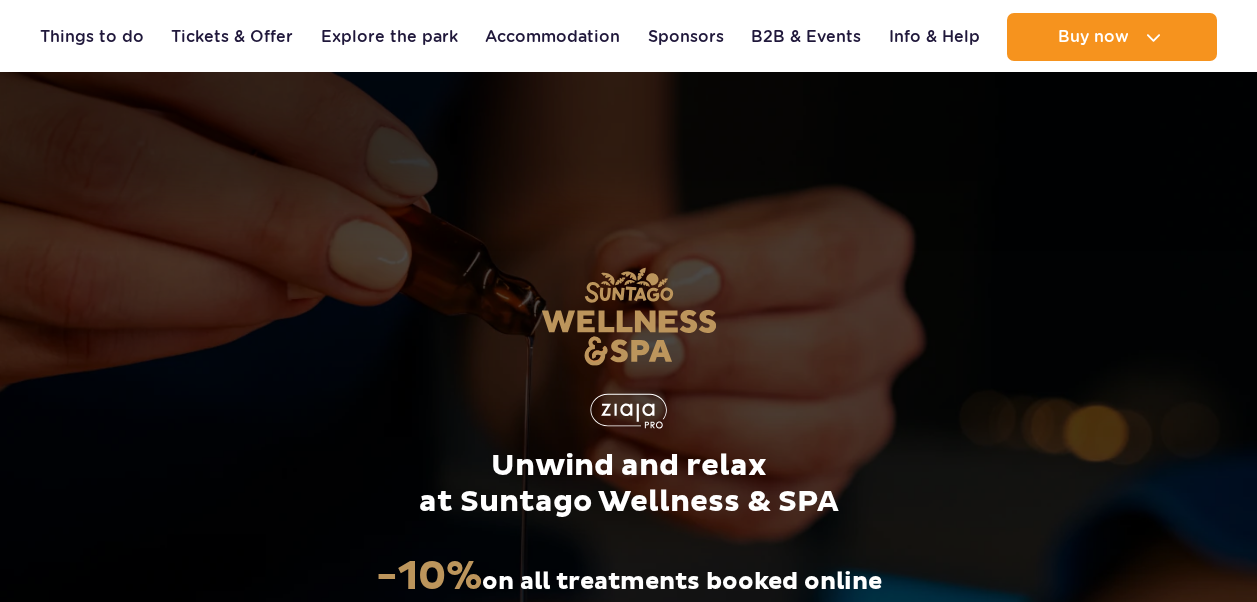 scroll, scrollTop: 3255, scrollLeft: 0, axis: vertical 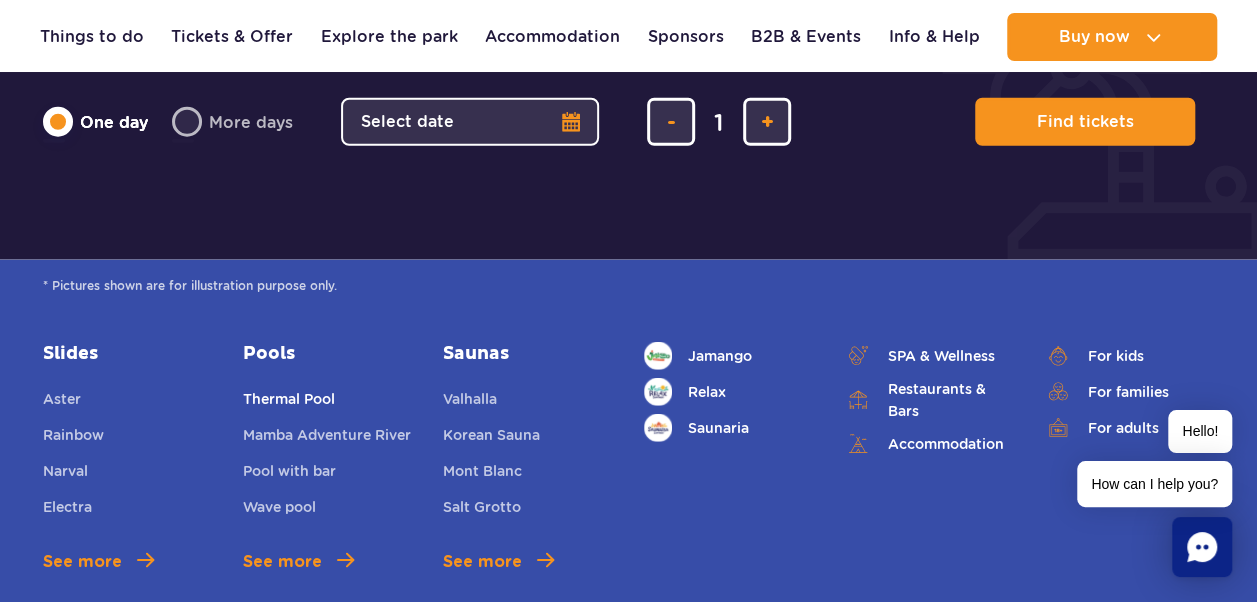 click on "Thermal Pool" at bounding box center (289, 402) 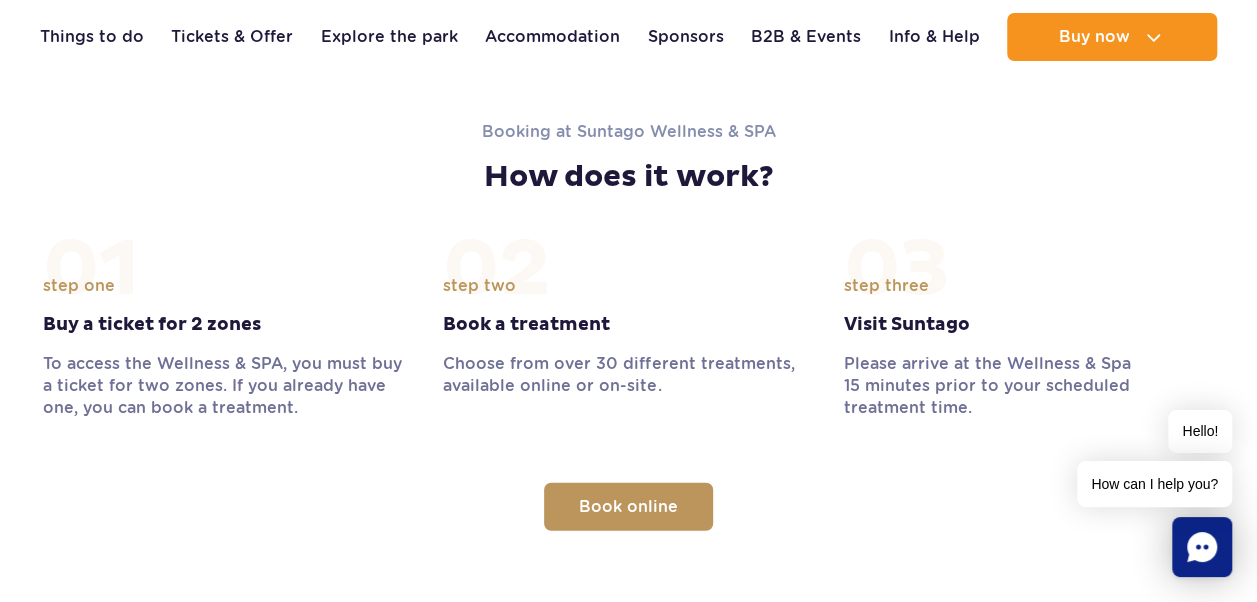 scroll, scrollTop: 1966, scrollLeft: 0, axis: vertical 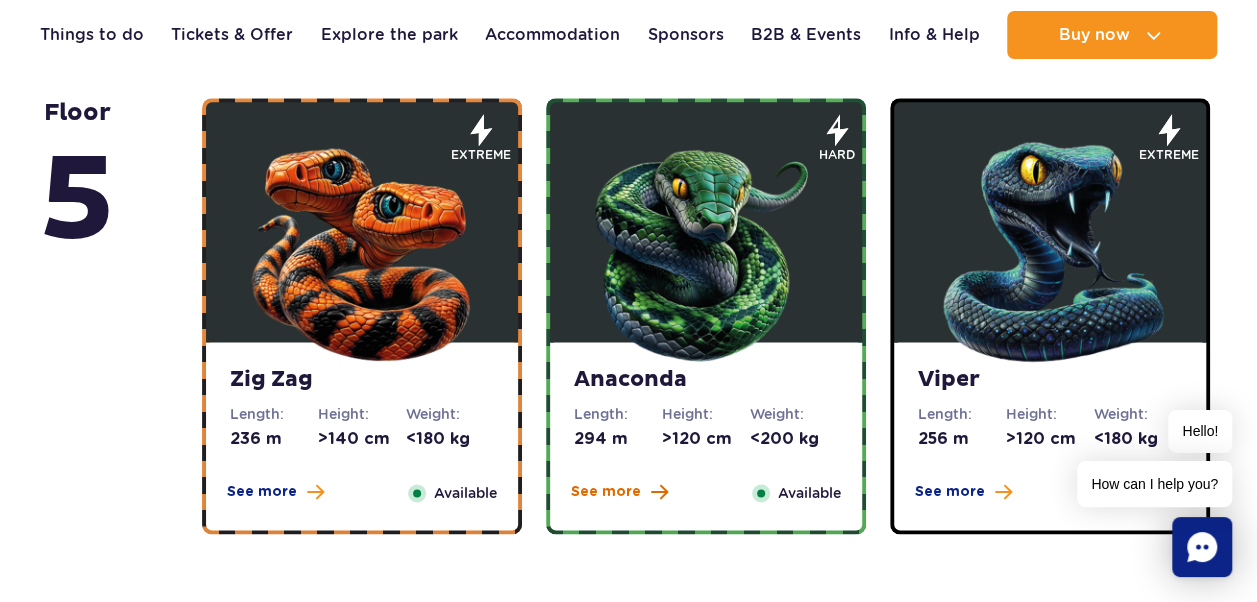 click on "See more" at bounding box center [606, 492] 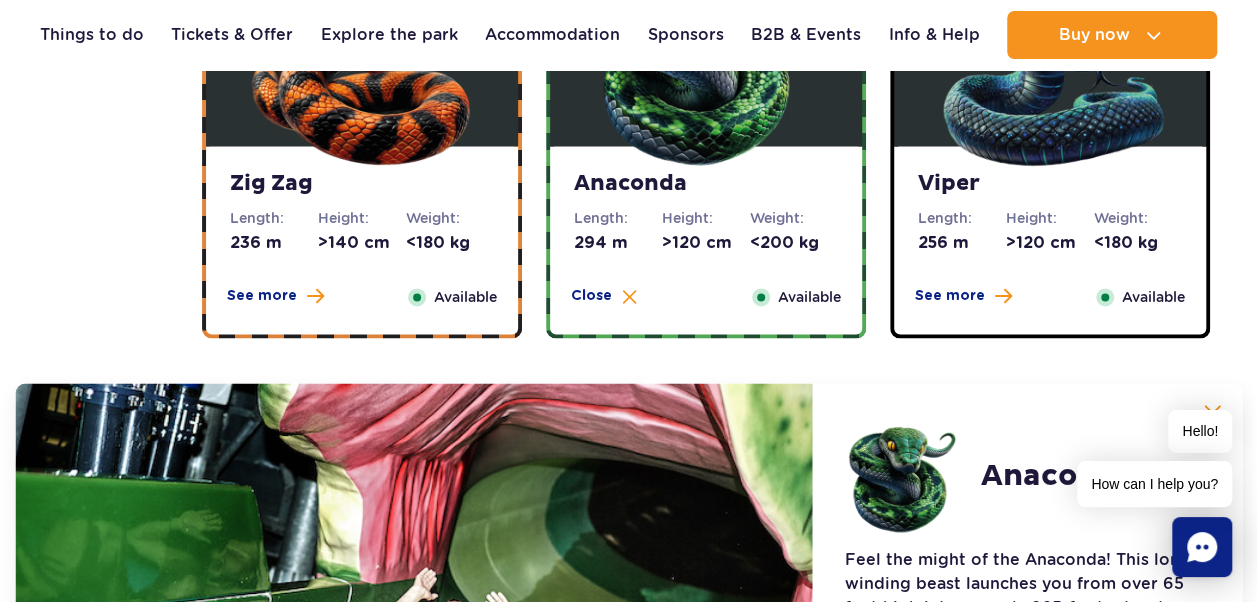scroll, scrollTop: 1680, scrollLeft: 0, axis: vertical 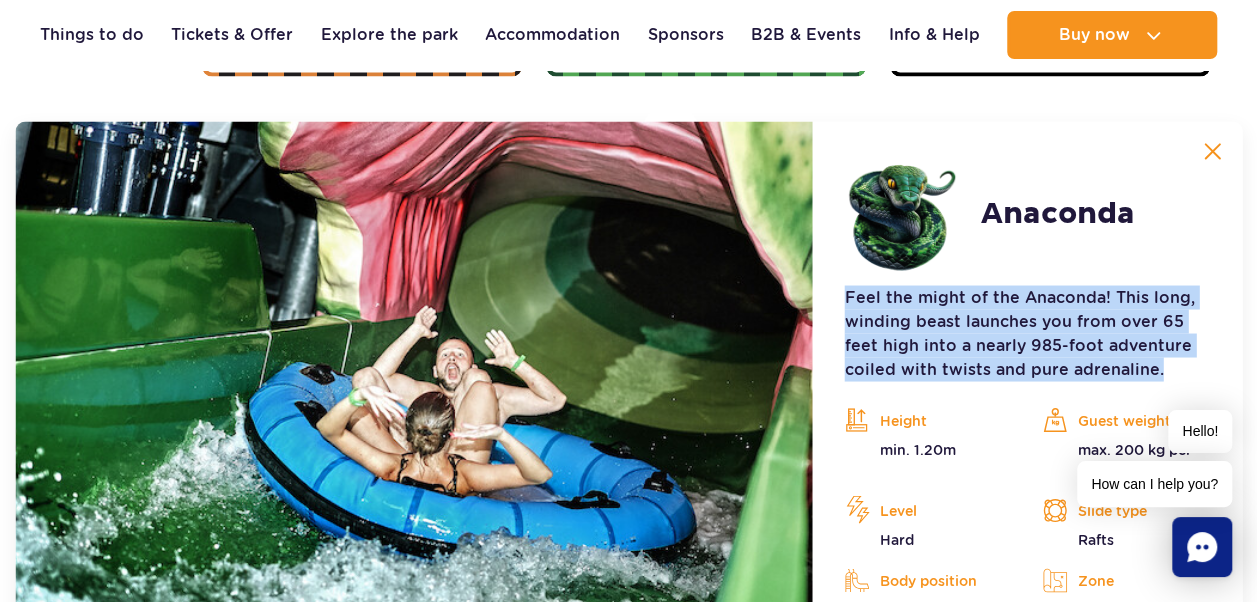 drag, startPoint x: 848, startPoint y: 291, endPoint x: 1130, endPoint y: 379, distance: 295.4116 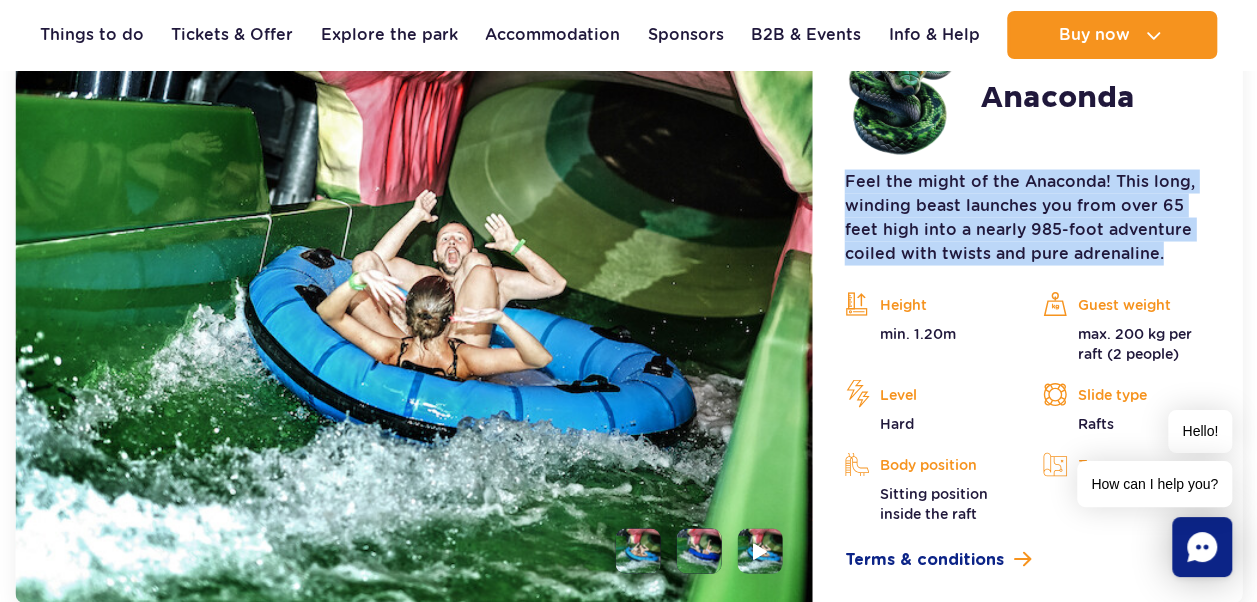 scroll, scrollTop: 1680, scrollLeft: 0, axis: vertical 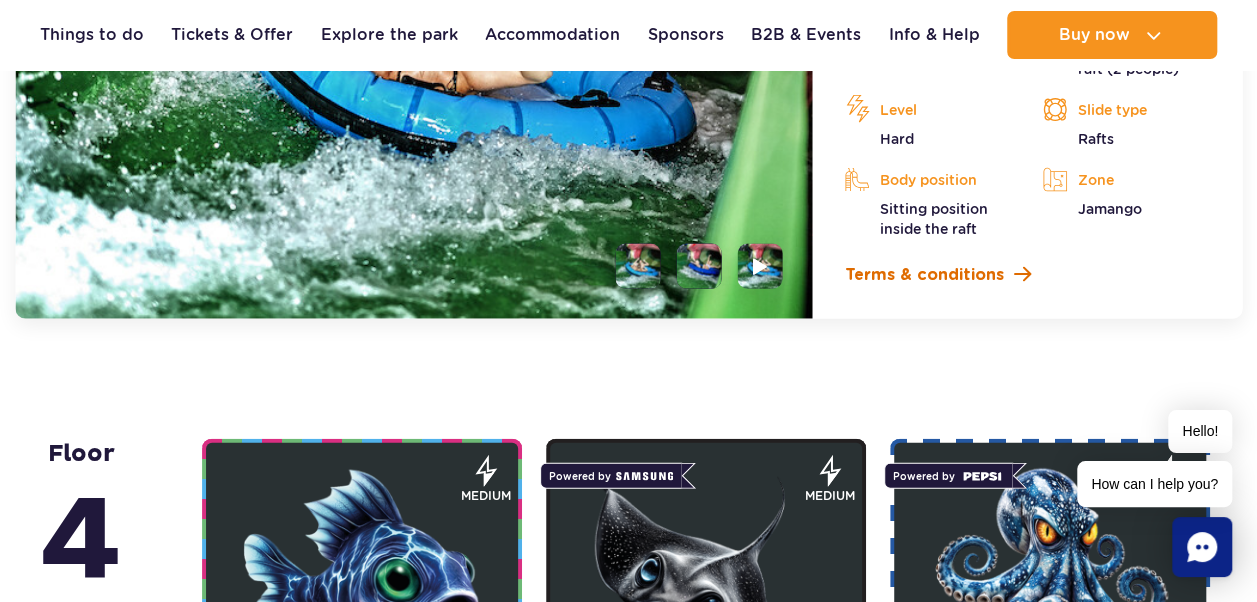 click on "Terms & conditions" at bounding box center (924, 275) 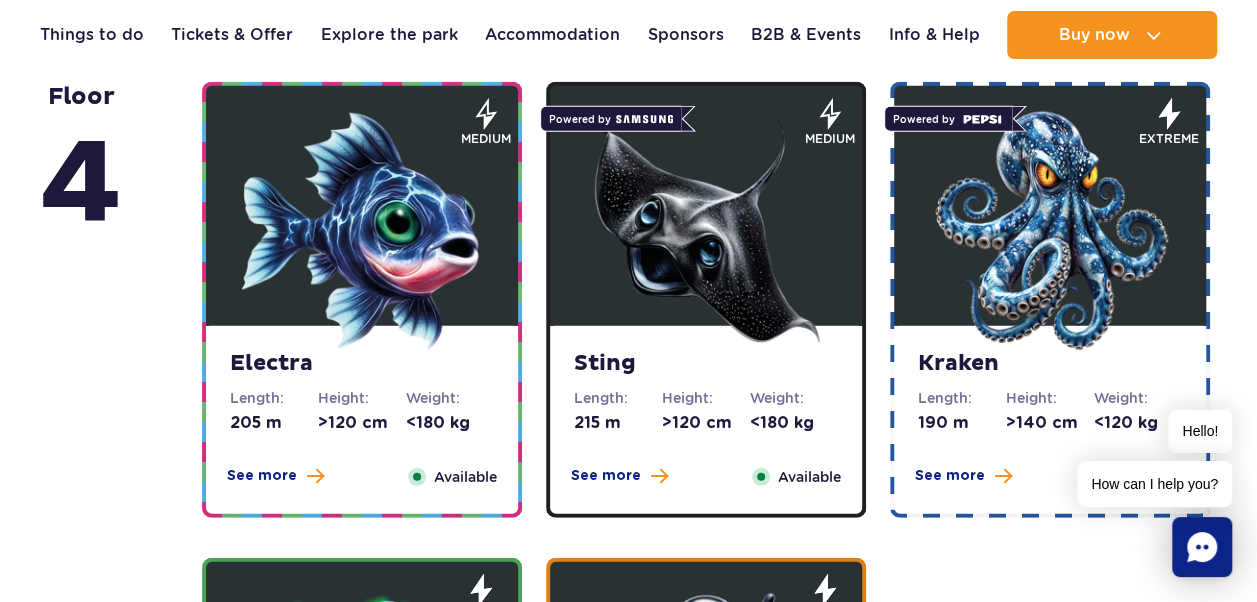 scroll, scrollTop: 2480, scrollLeft: 0, axis: vertical 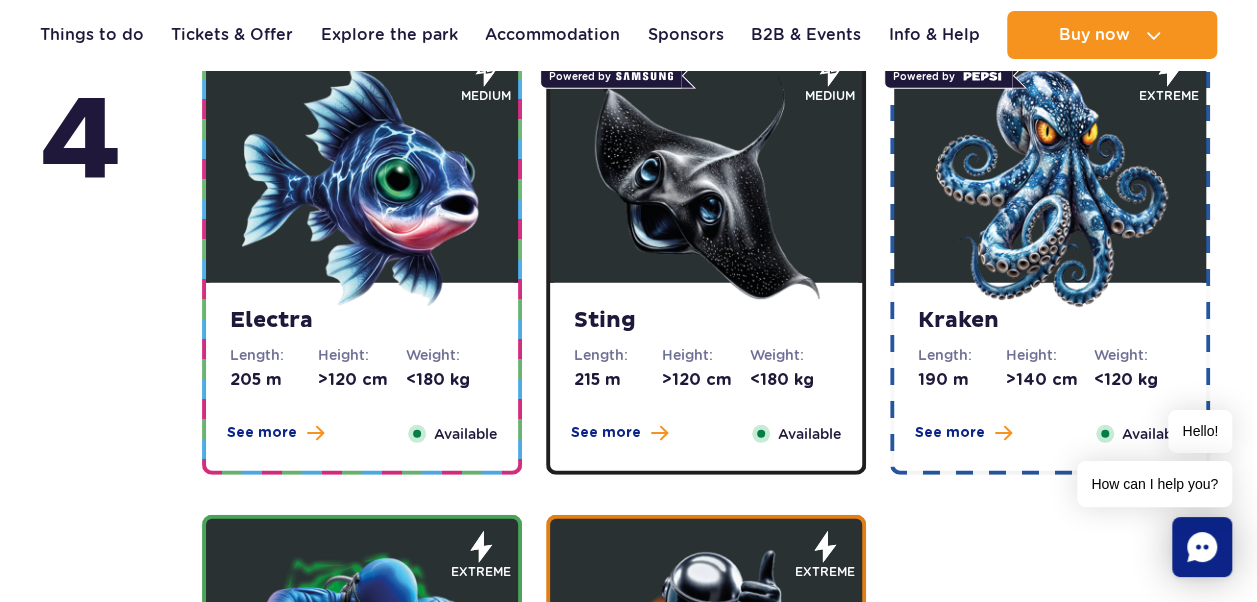 click at bounding box center (362, 188) 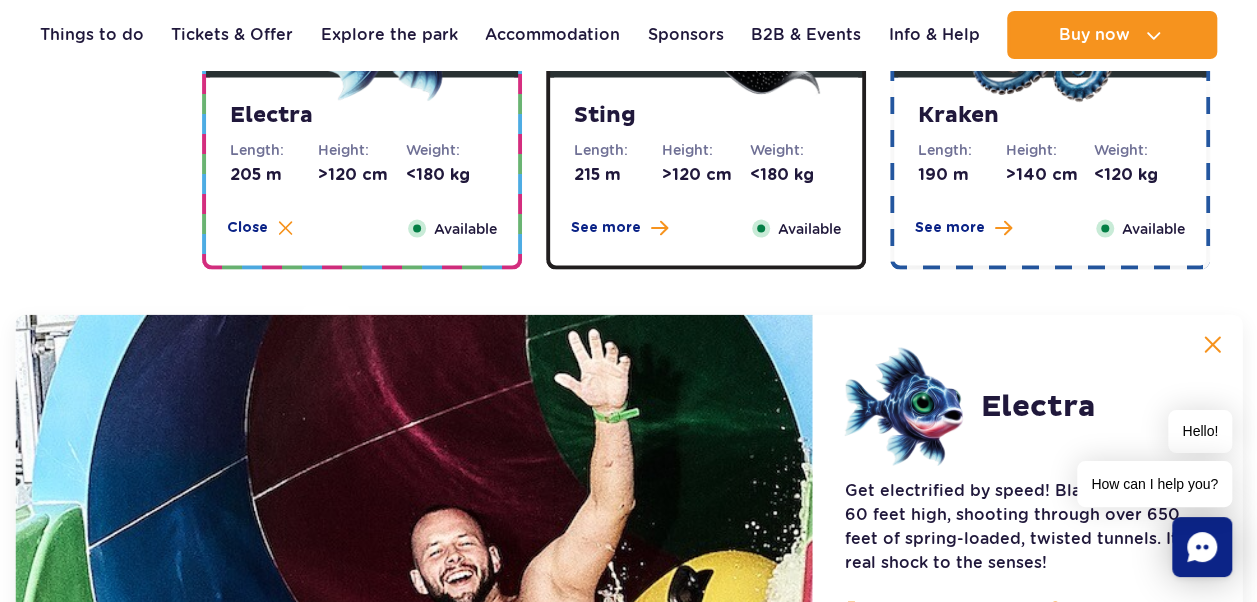 scroll, scrollTop: 1836, scrollLeft: 0, axis: vertical 